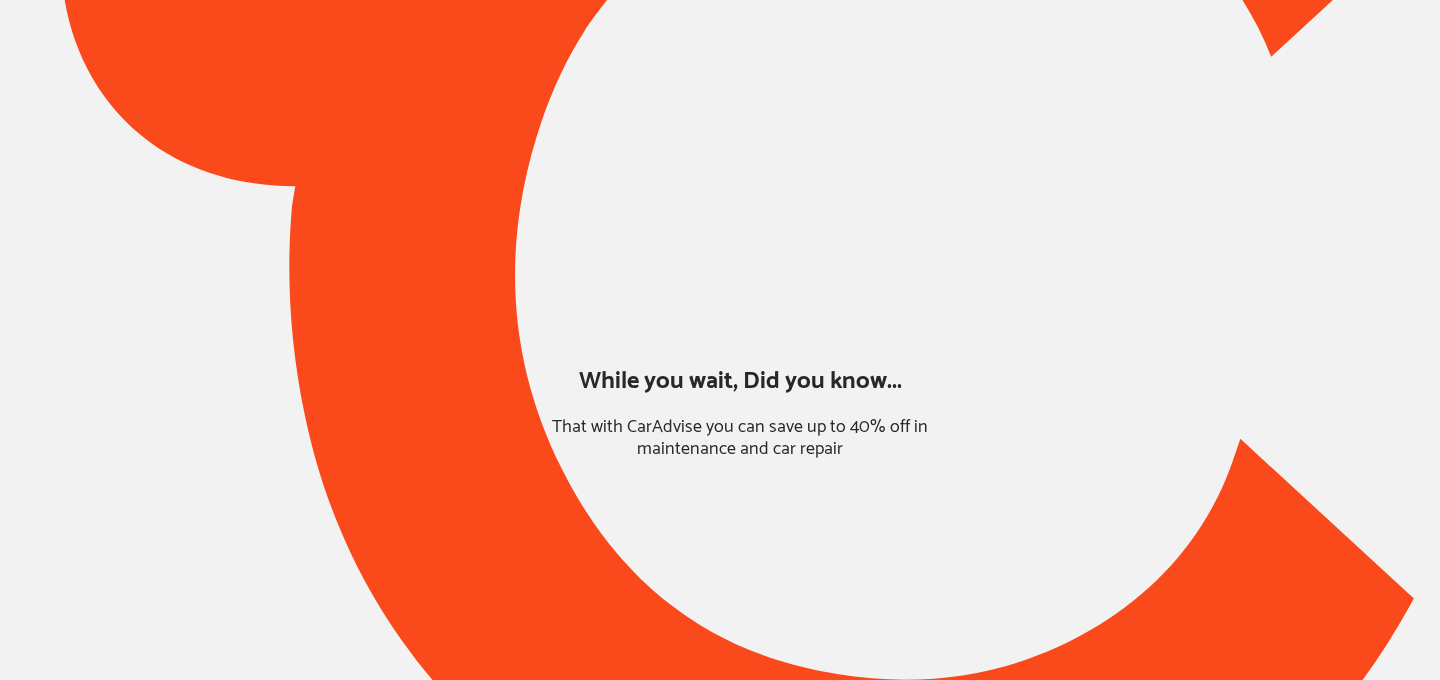 scroll, scrollTop: 0, scrollLeft: 0, axis: both 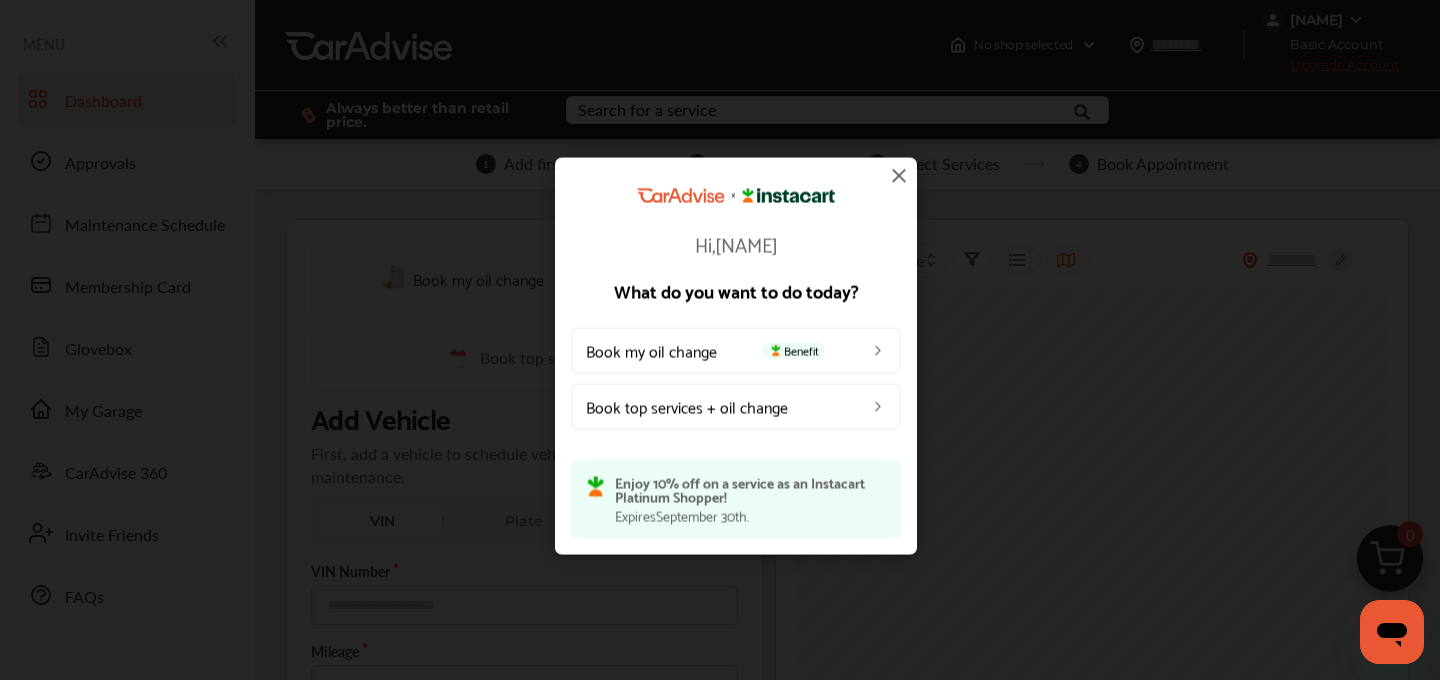 click at bounding box center [899, 176] 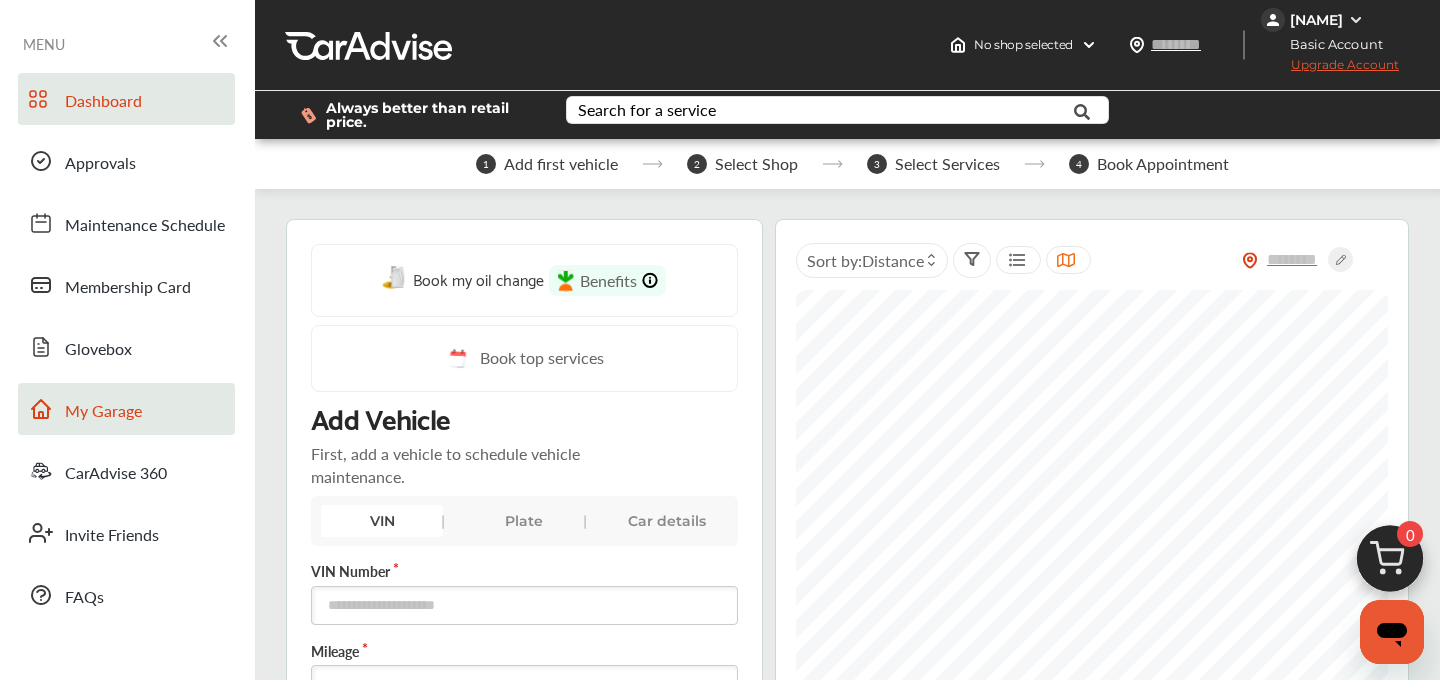 click on "My Garage" at bounding box center [126, 409] 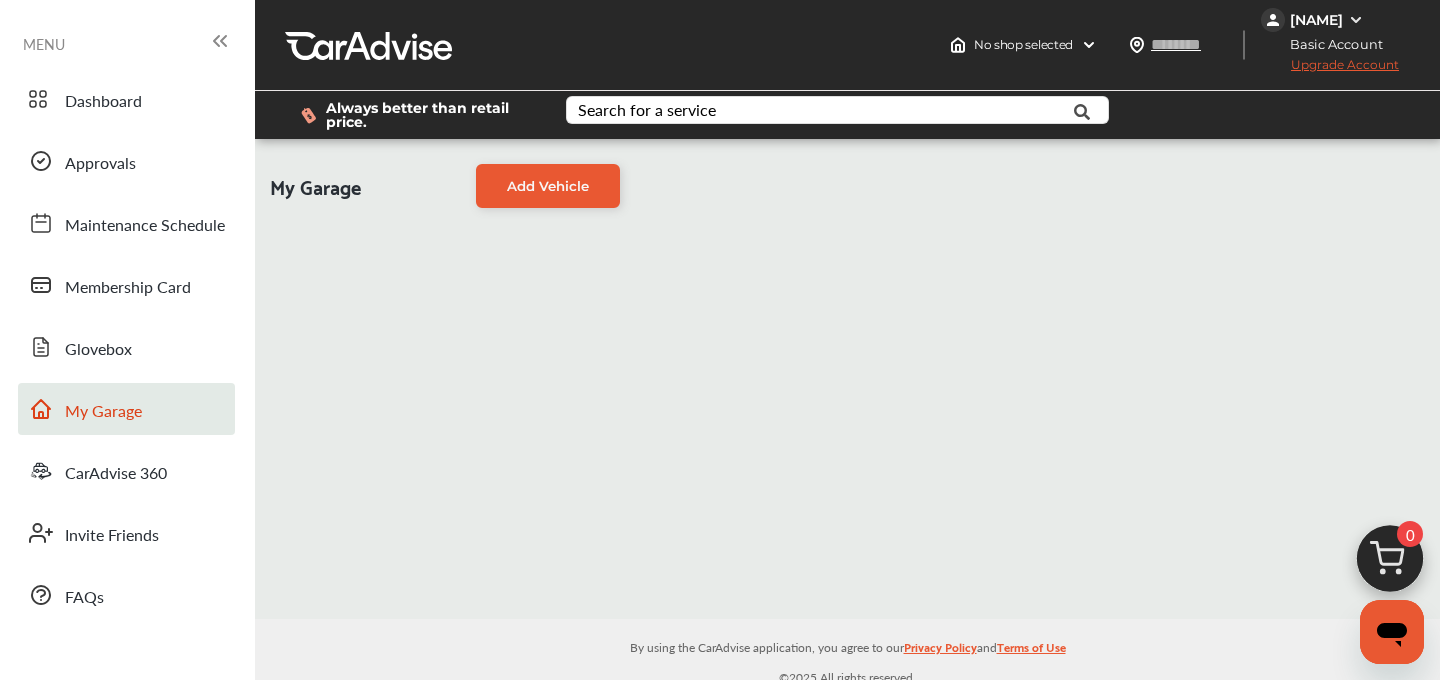 scroll, scrollTop: 13, scrollLeft: 0, axis: vertical 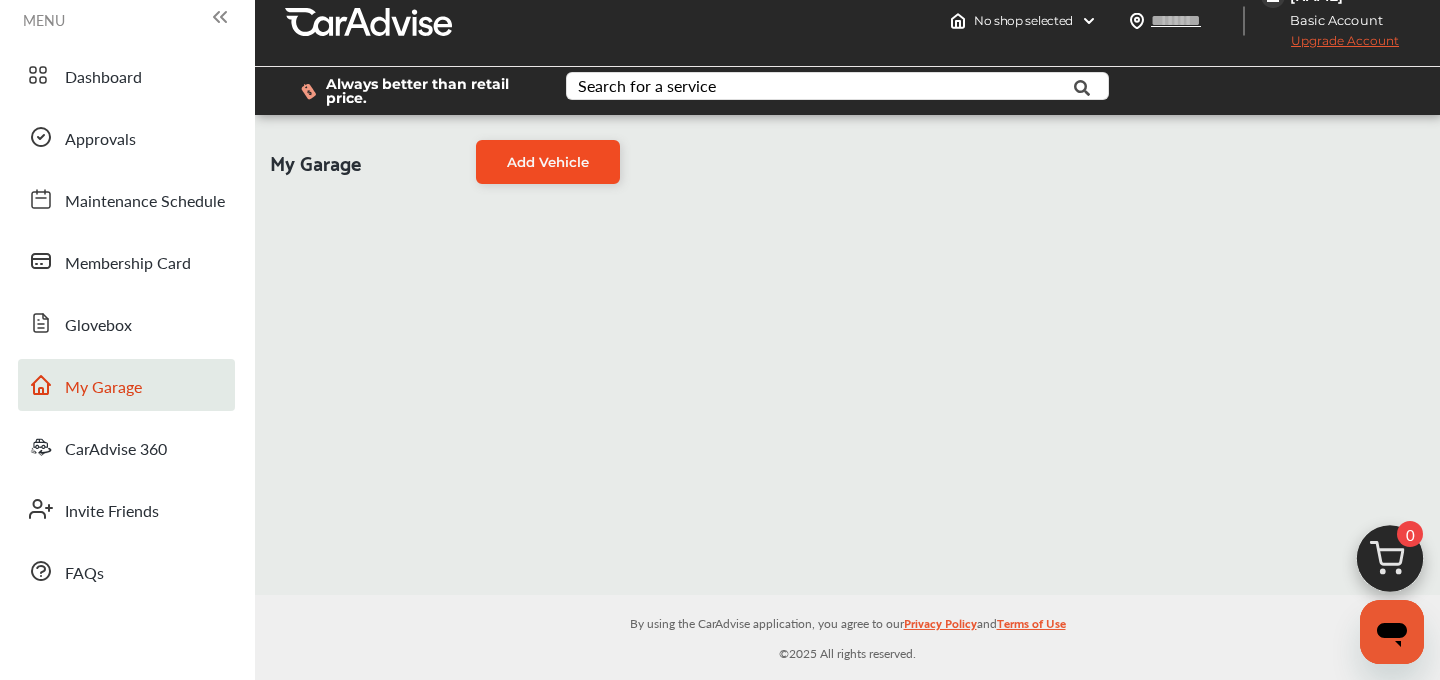 click on "Add Vehicle" at bounding box center (548, 162) 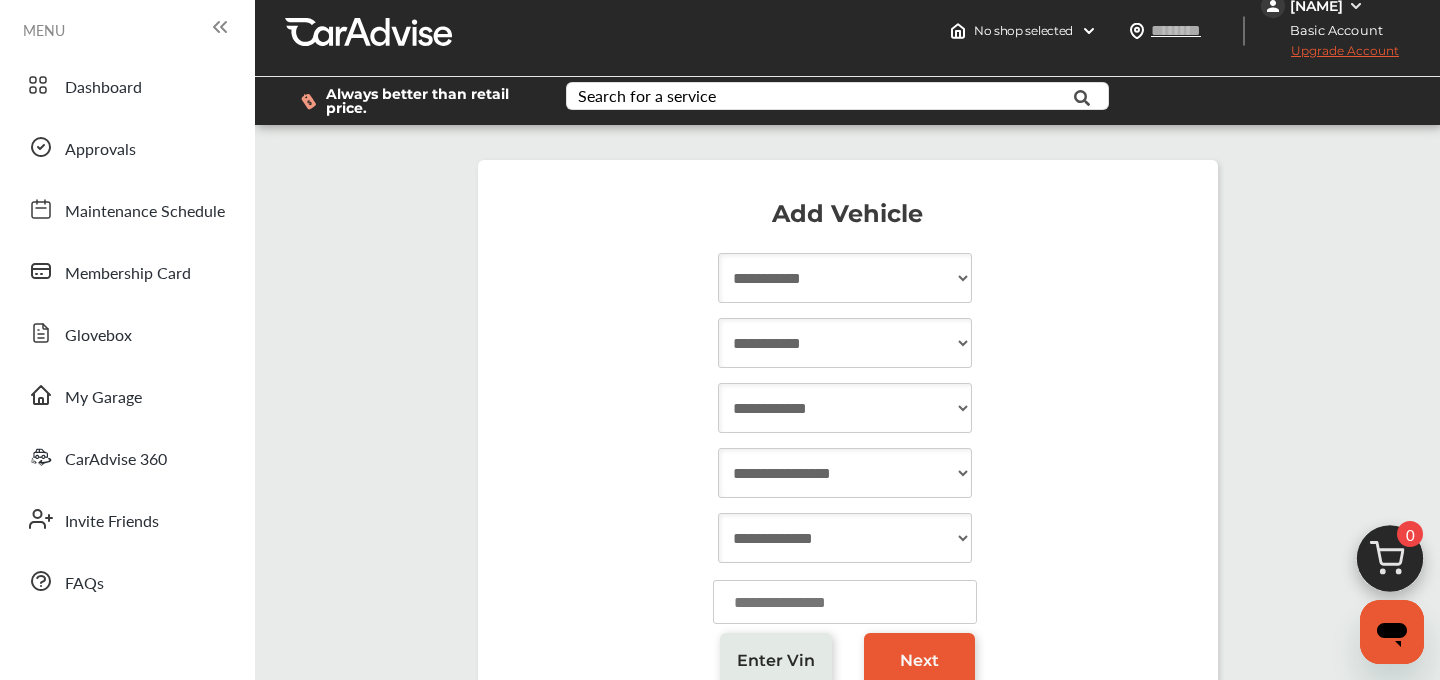 scroll, scrollTop: 1, scrollLeft: 0, axis: vertical 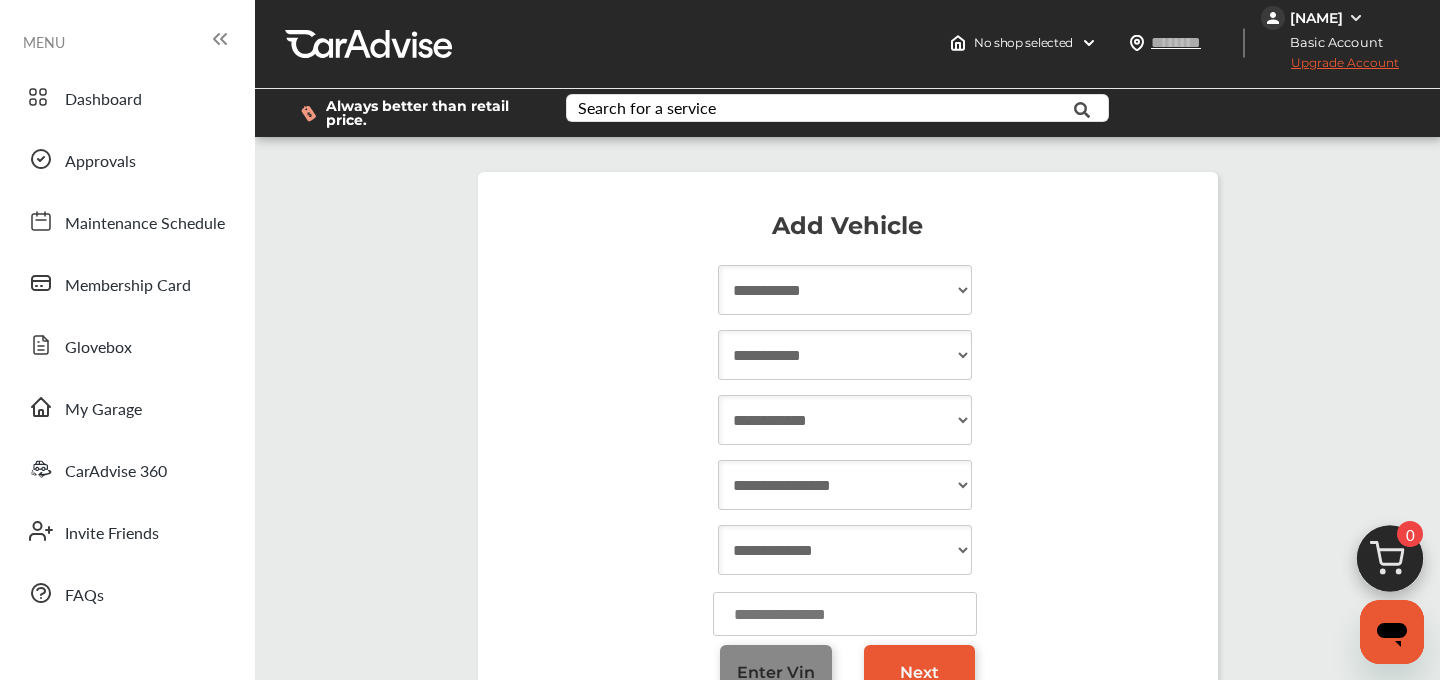 click on "Enter Vin" at bounding box center (776, 672) 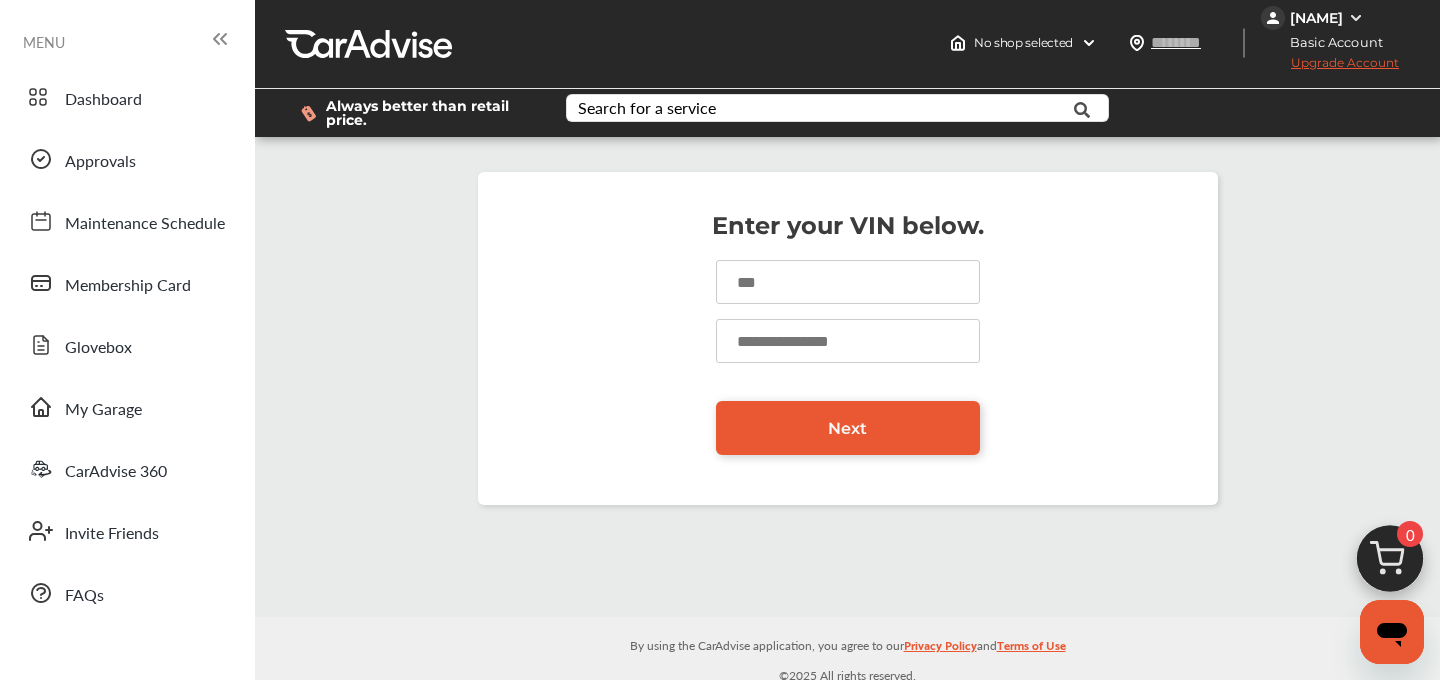 scroll, scrollTop: 0, scrollLeft: 0, axis: both 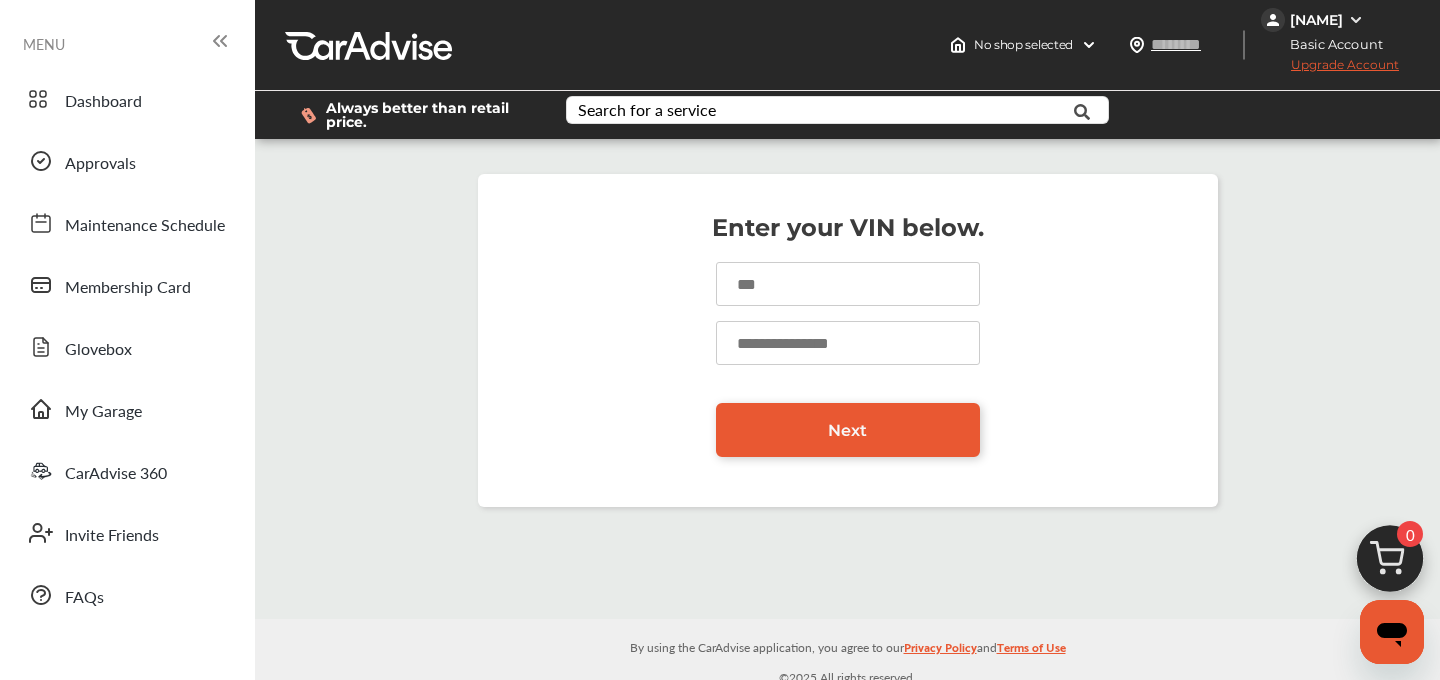 click at bounding box center (848, 284) 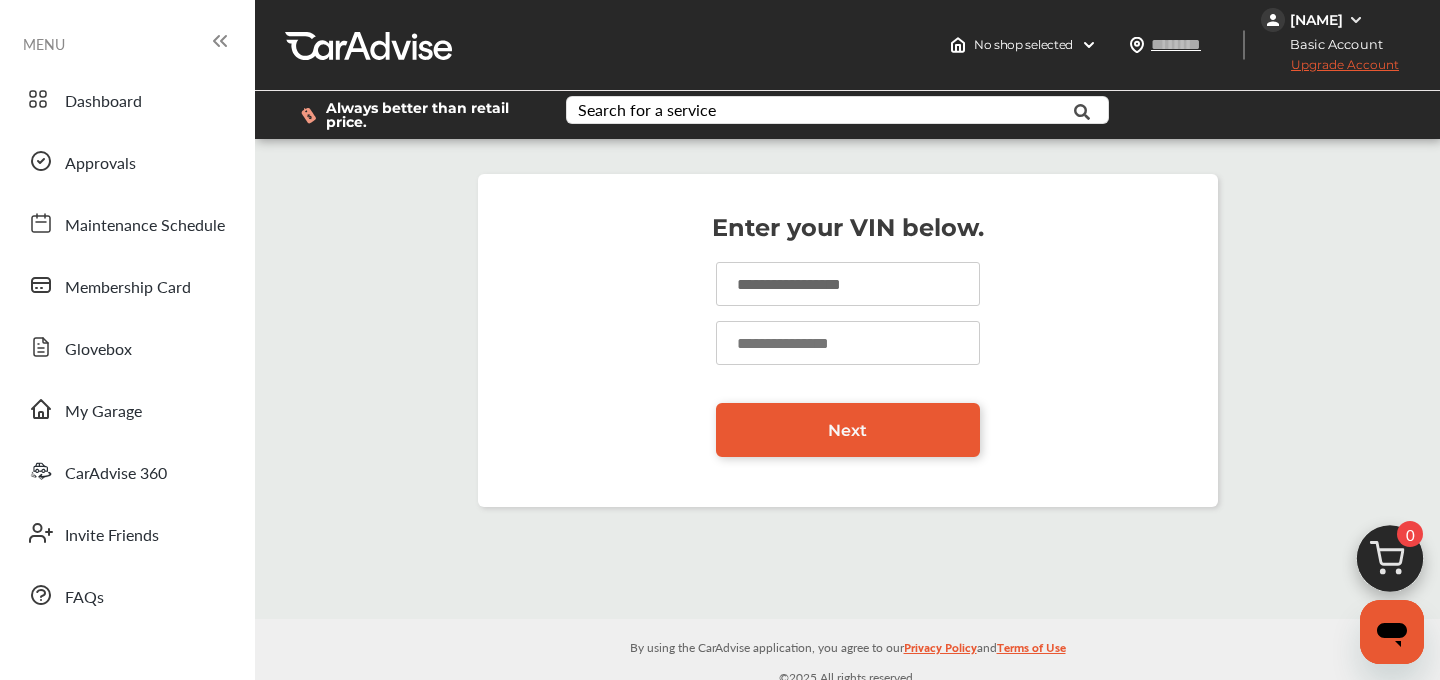 type on "**********" 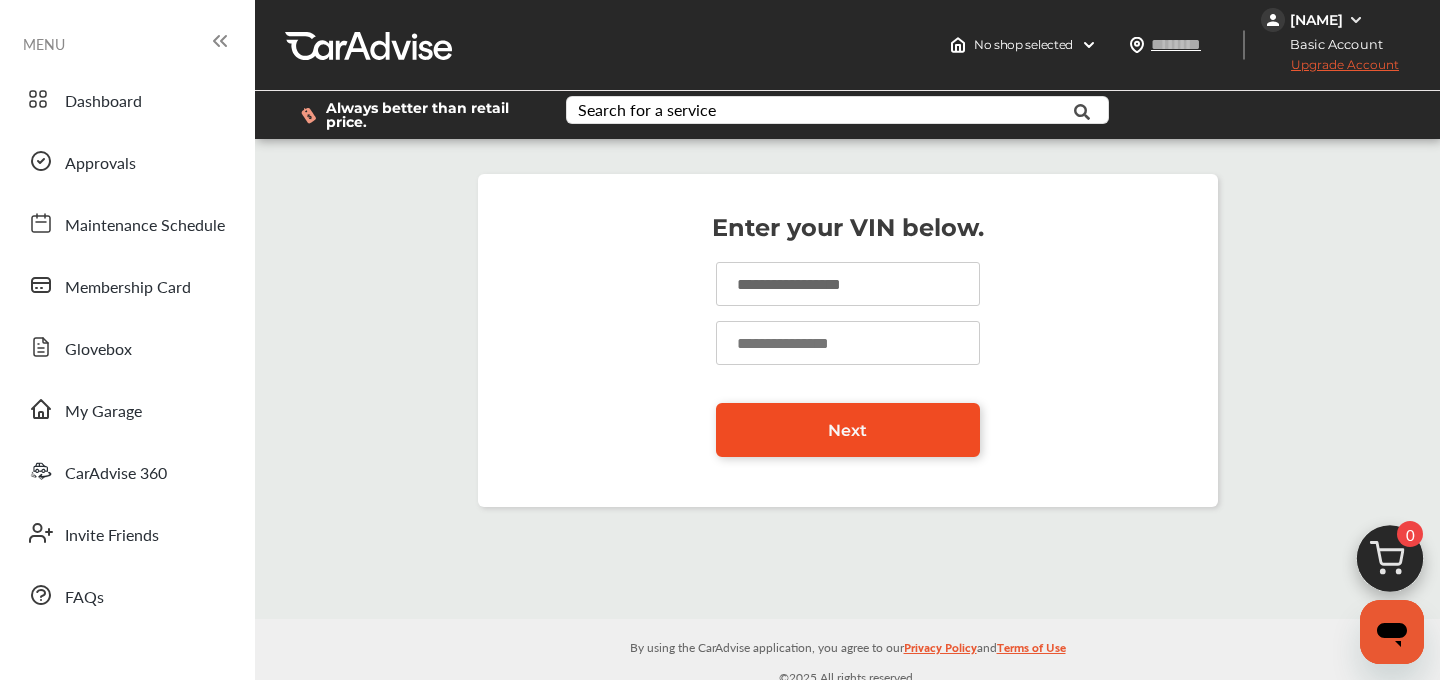 type on "******" 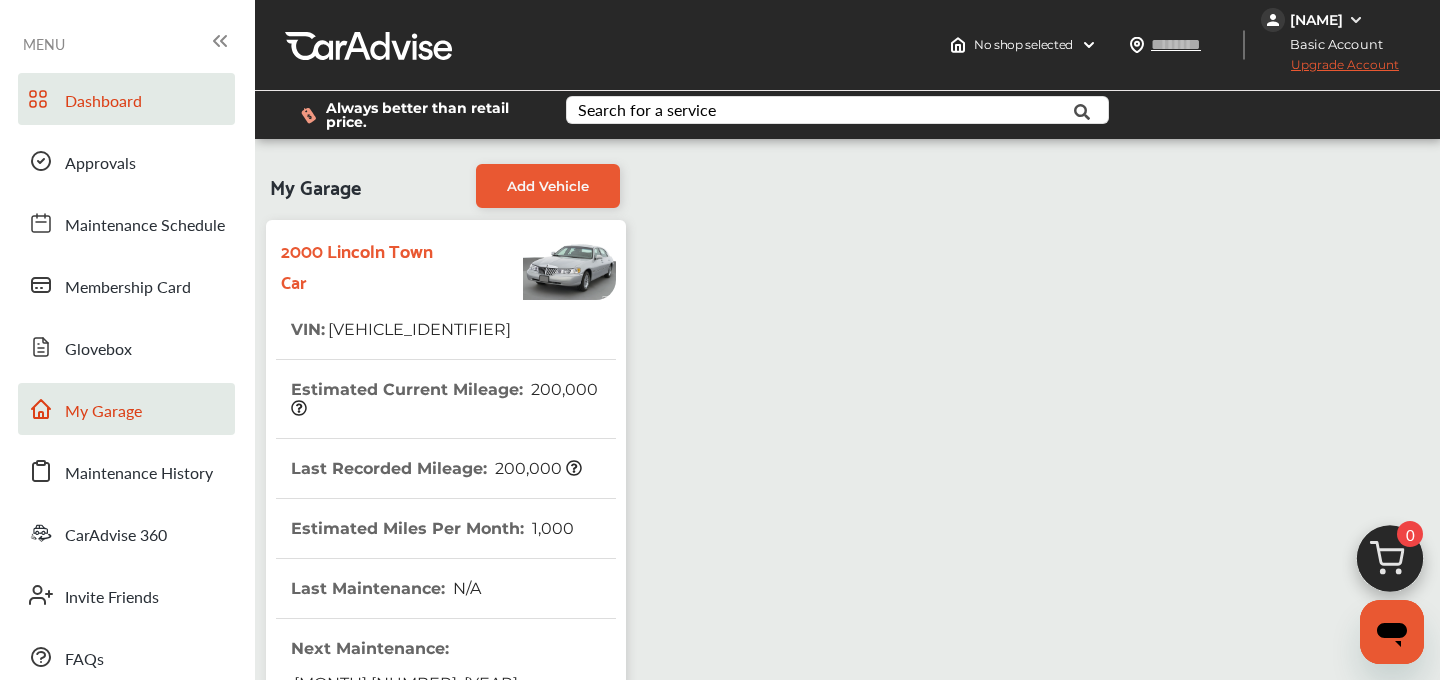 click on "Dashboard" at bounding box center [103, 102] 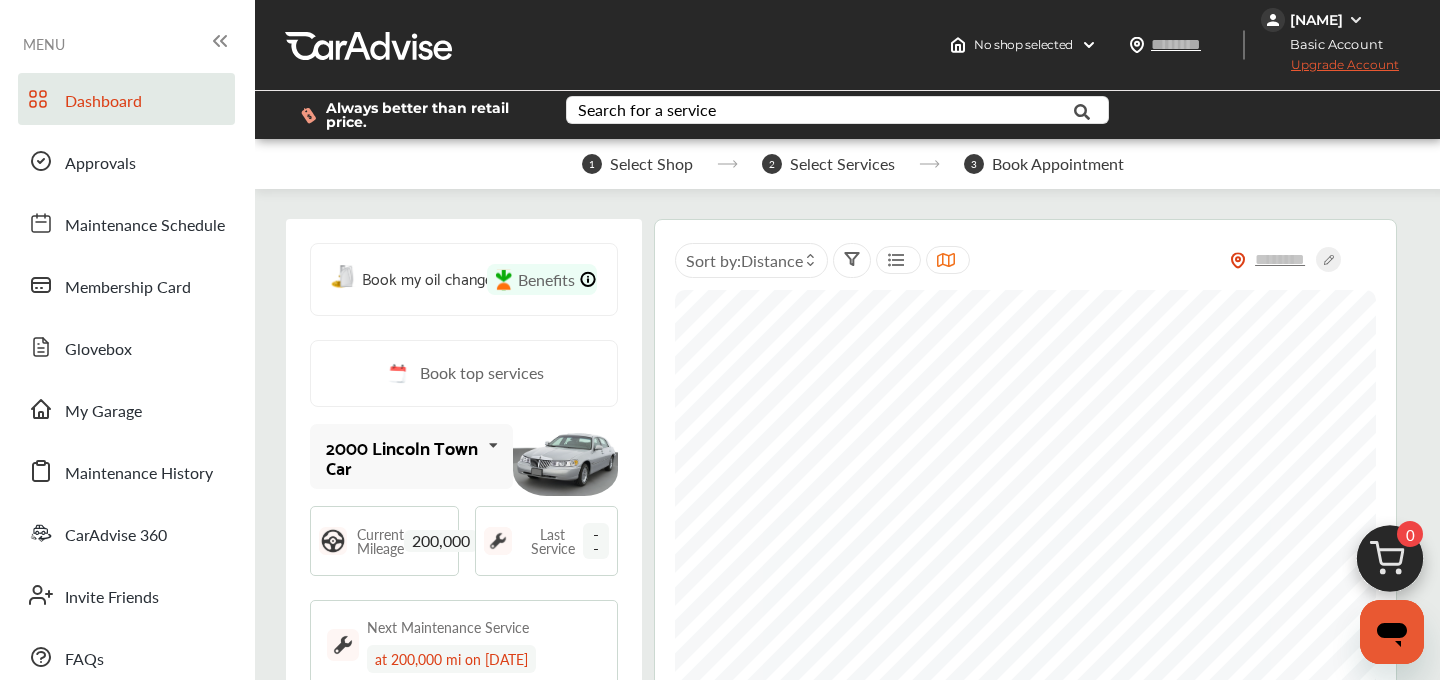 scroll, scrollTop: 0, scrollLeft: 0, axis: both 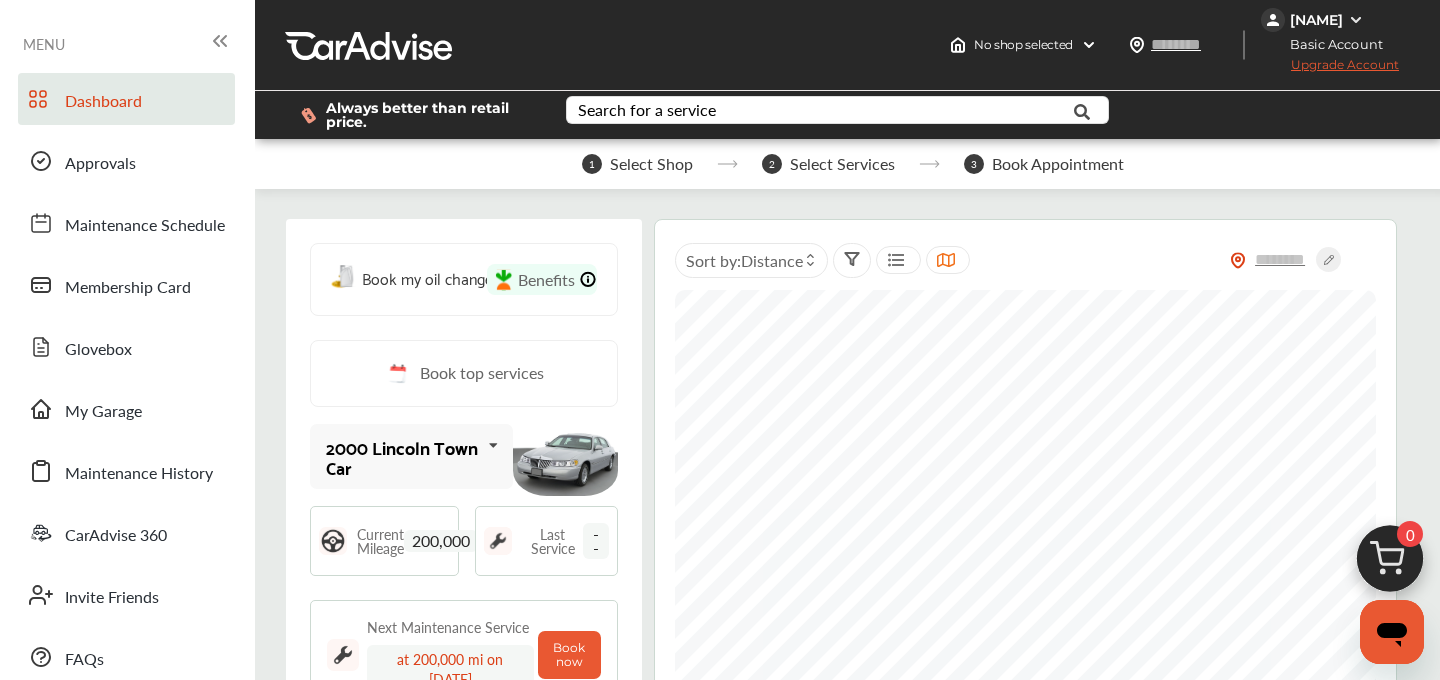 click on "[NAME]" at bounding box center [1316, 20] 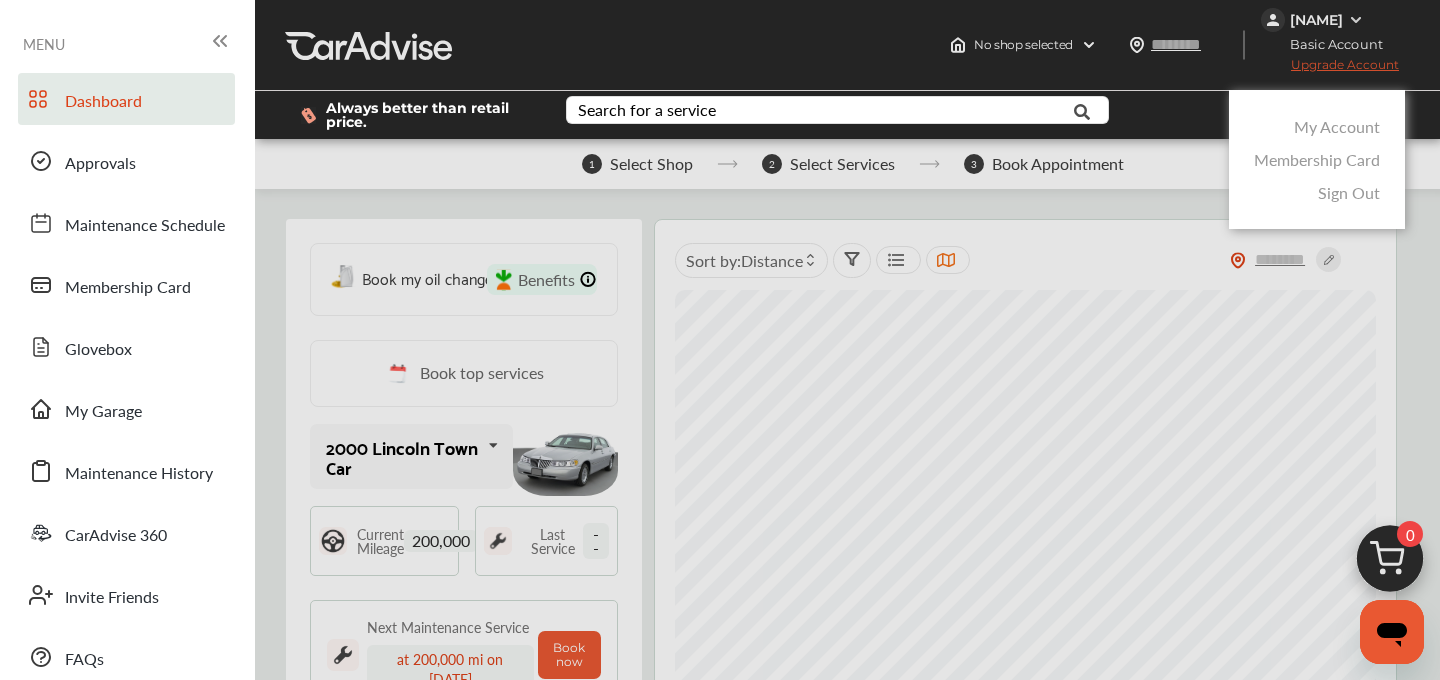 click on "My Account" at bounding box center (1337, 126) 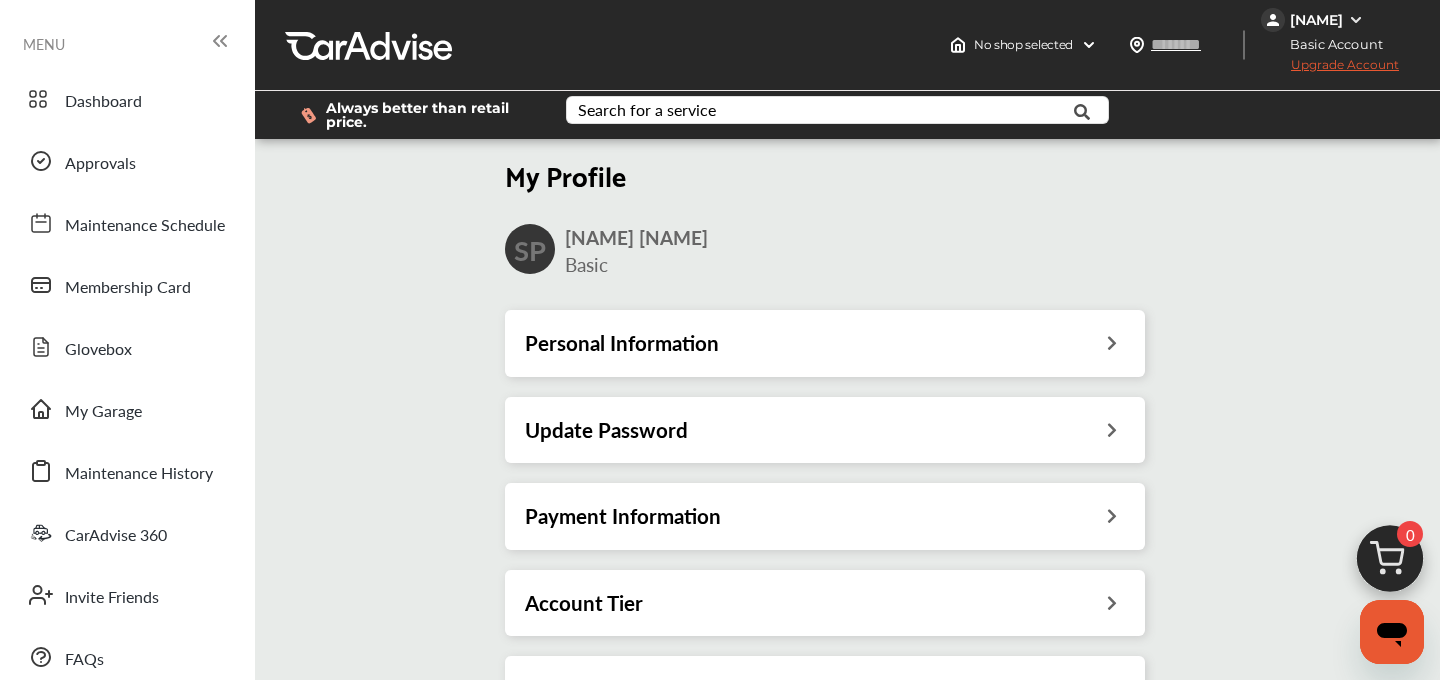 click on "Payment Information" at bounding box center [623, 516] 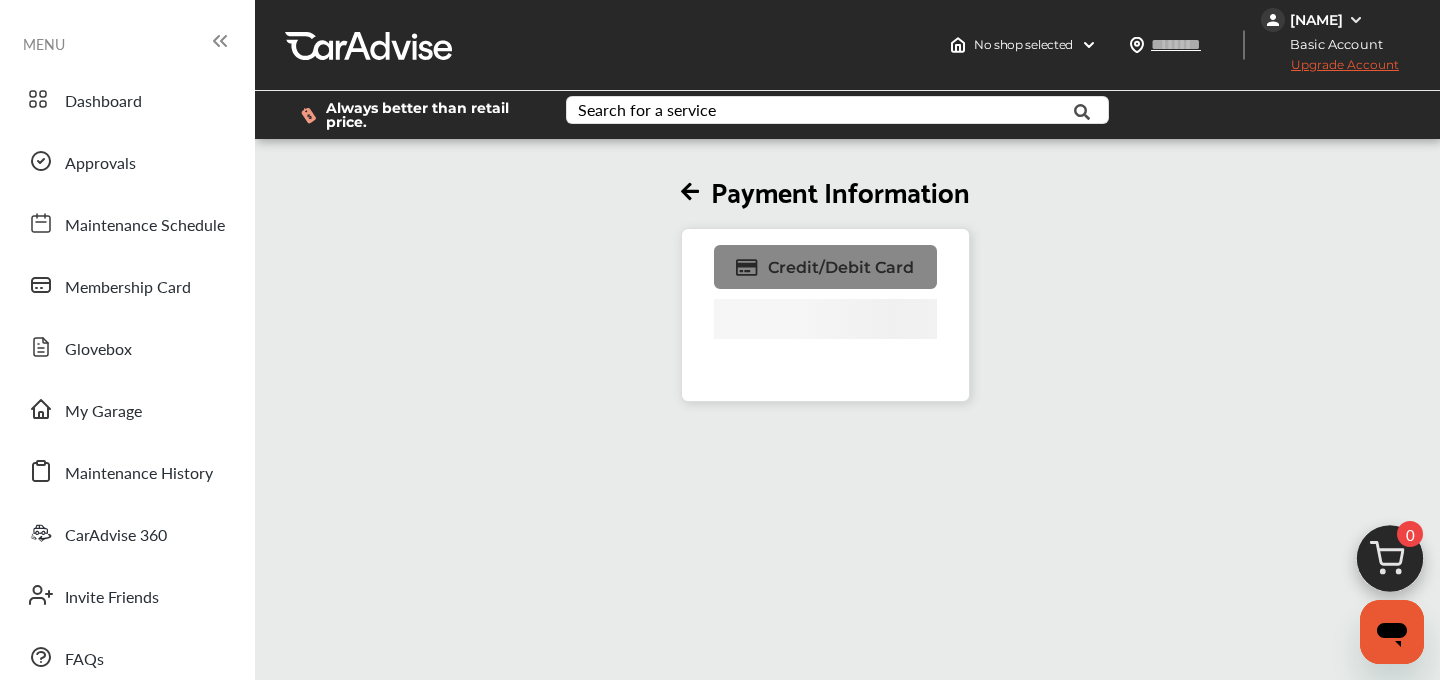click on "Credit/Debit Card" at bounding box center [841, 267] 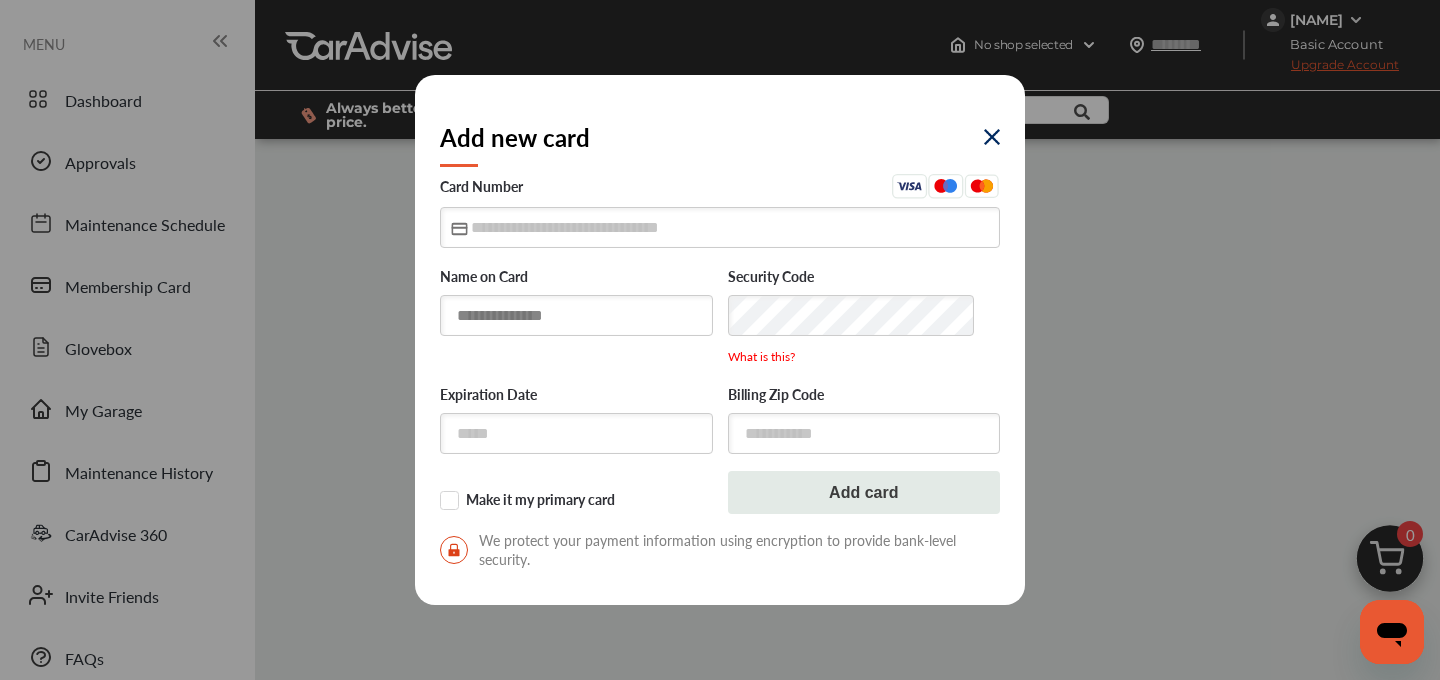 click at bounding box center [576, 315] 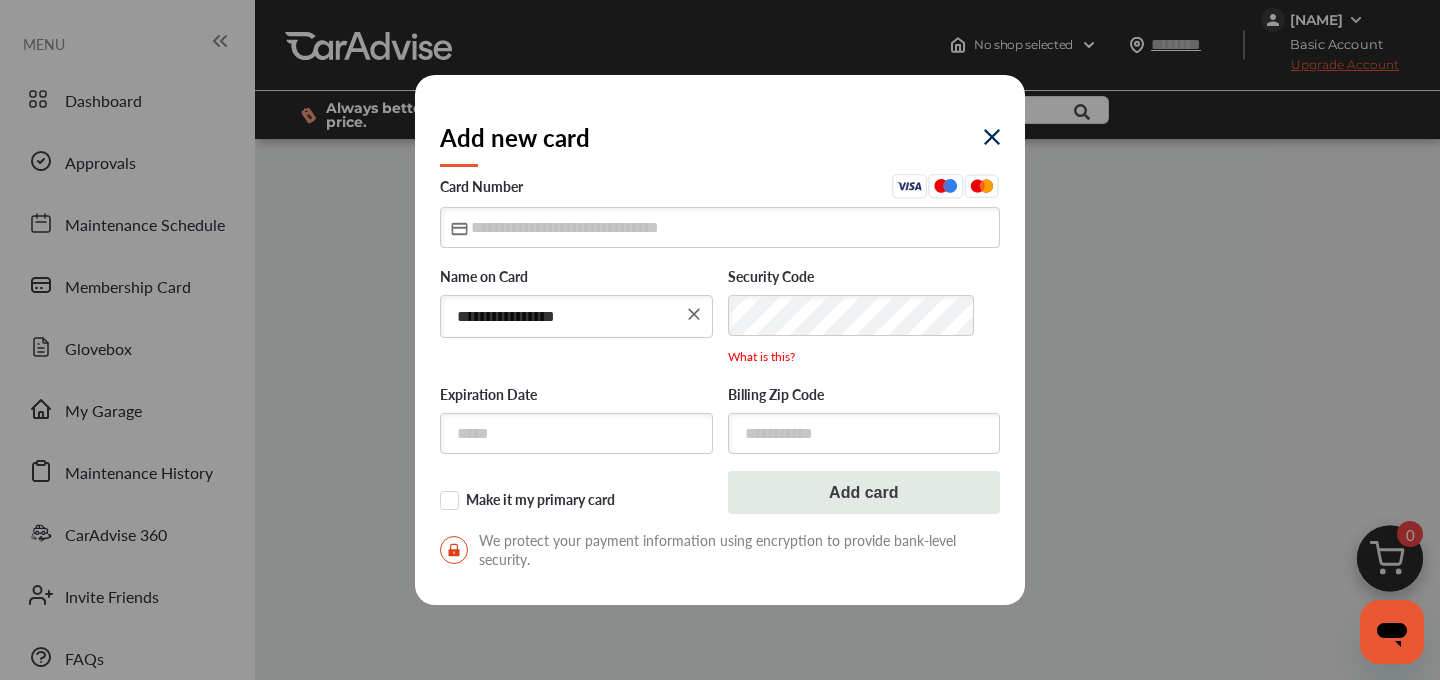 type on "**********" 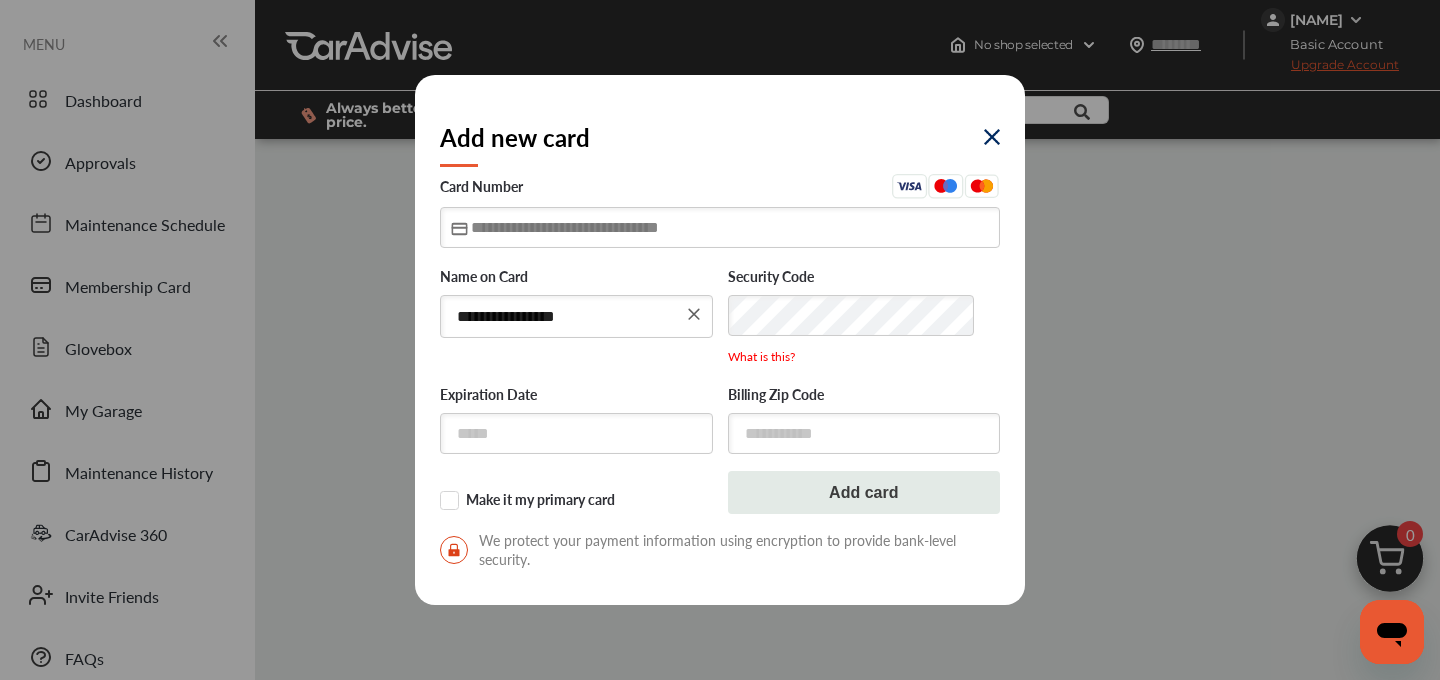 click at bounding box center [720, 227] 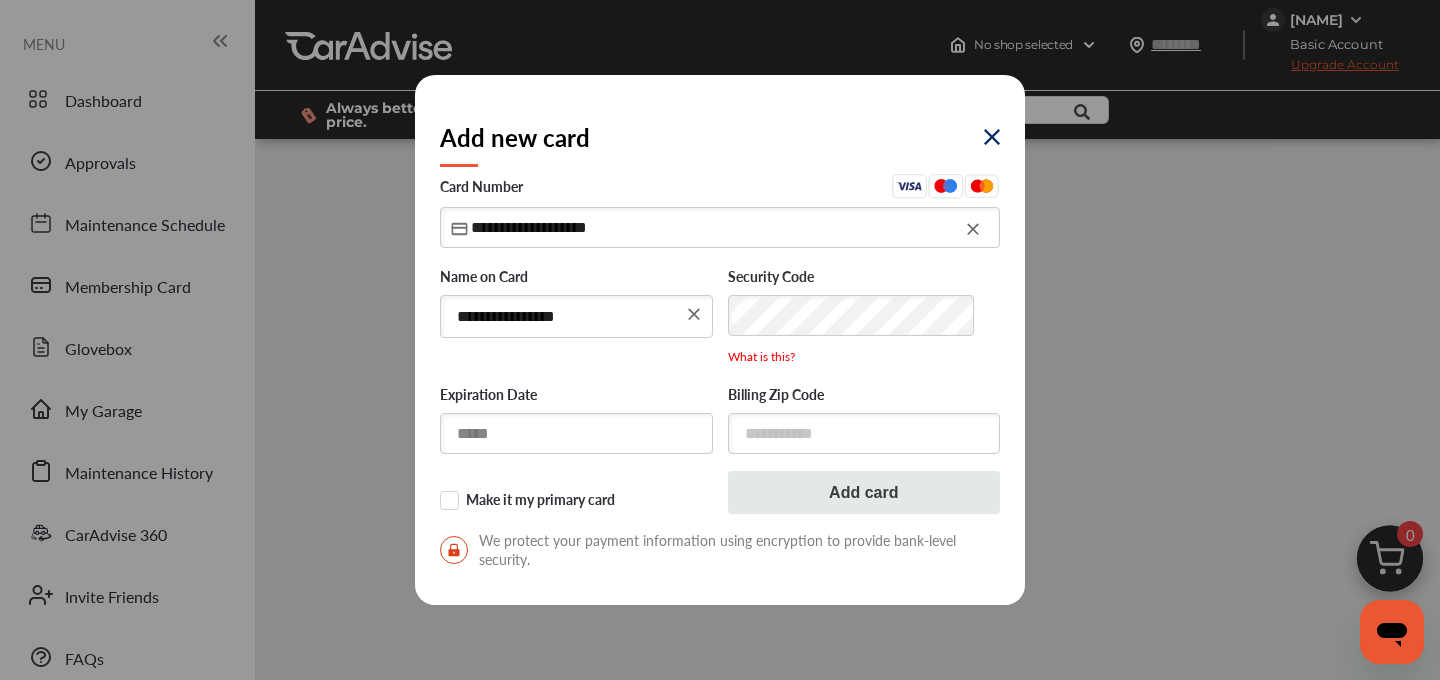 type on "**********" 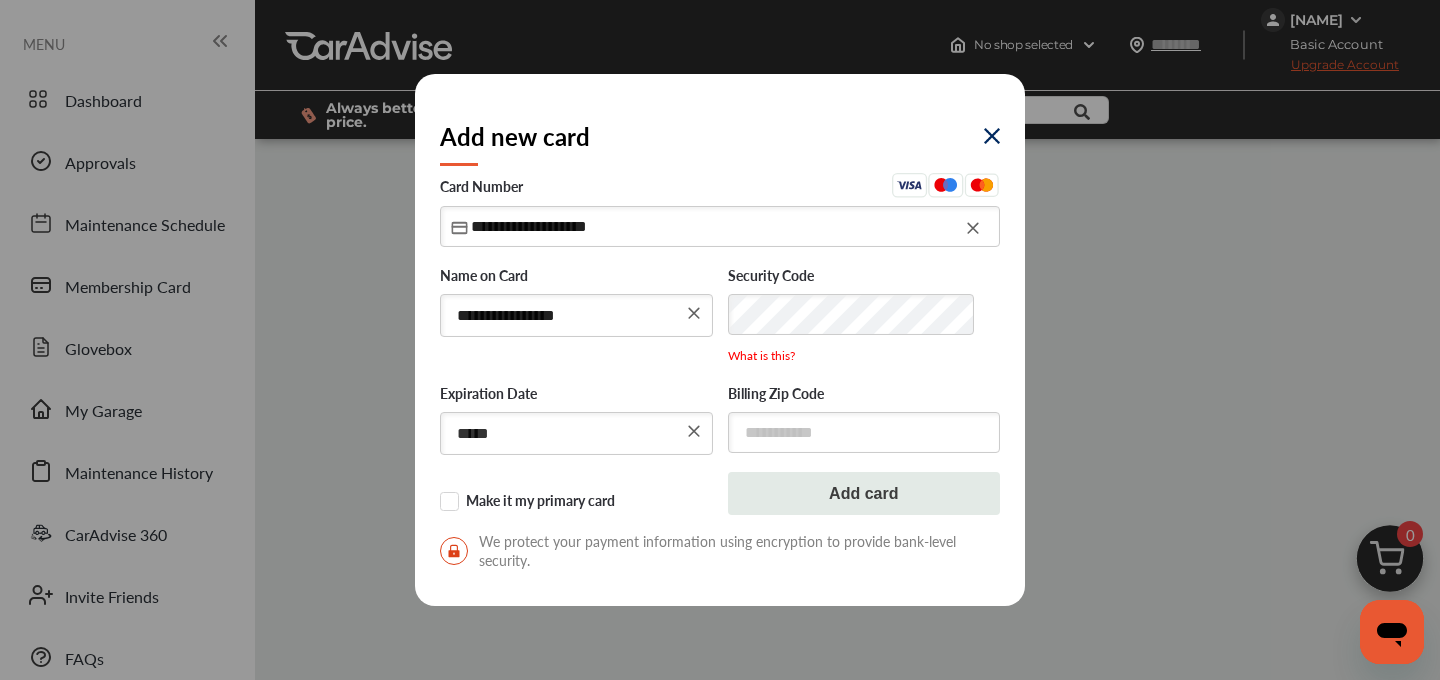 type on "*****" 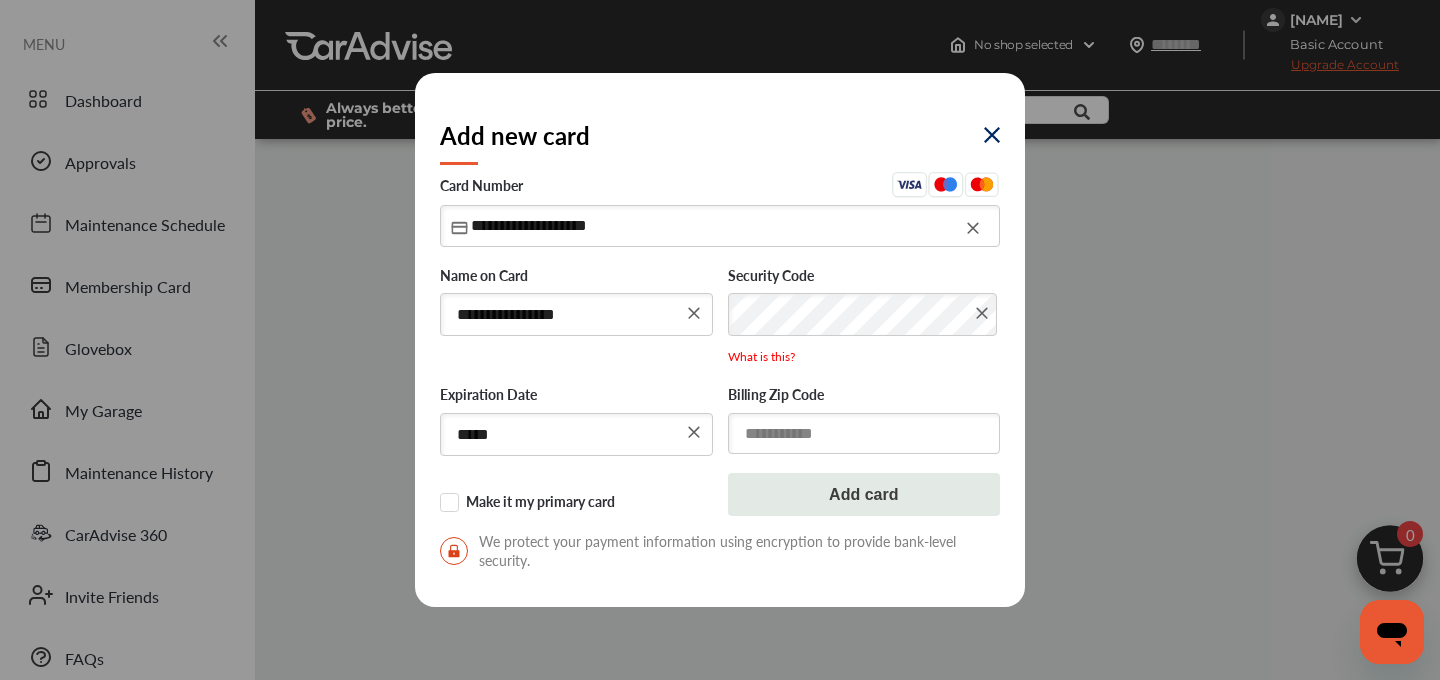 click at bounding box center [864, 433] 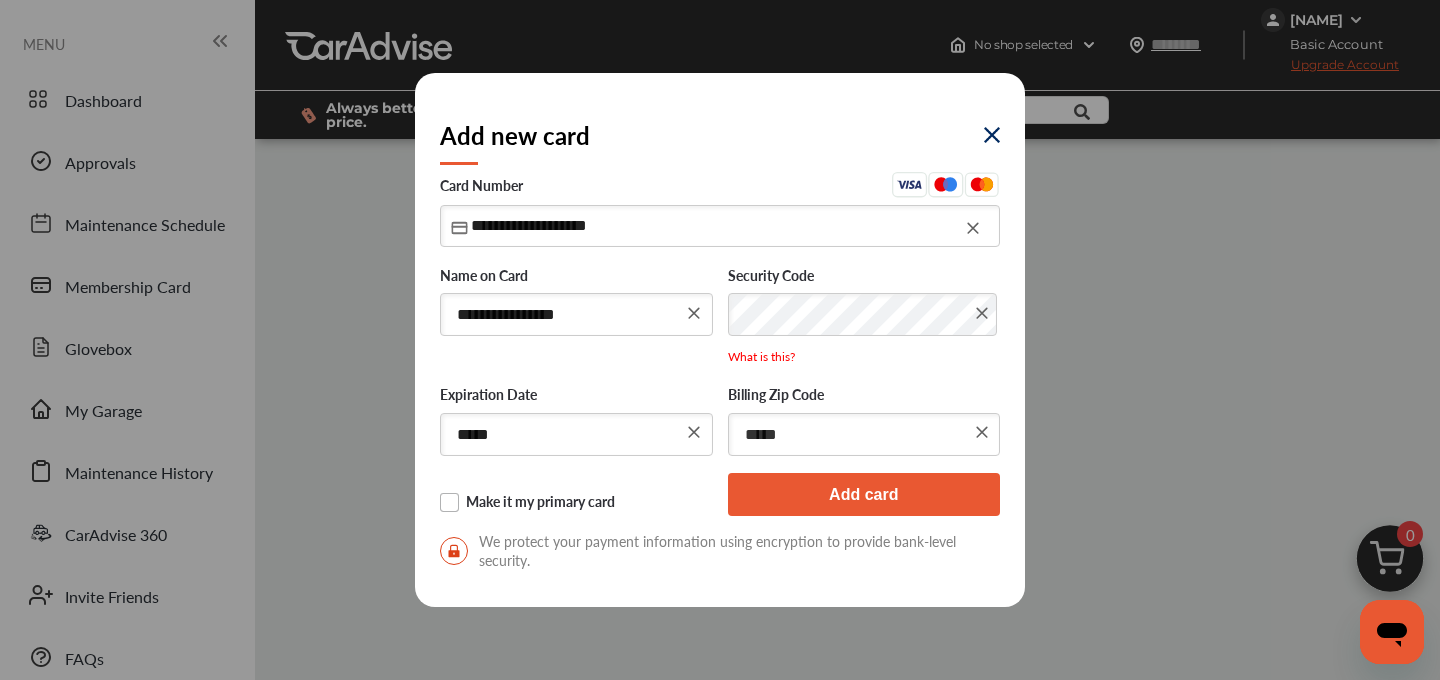 type on "*****" 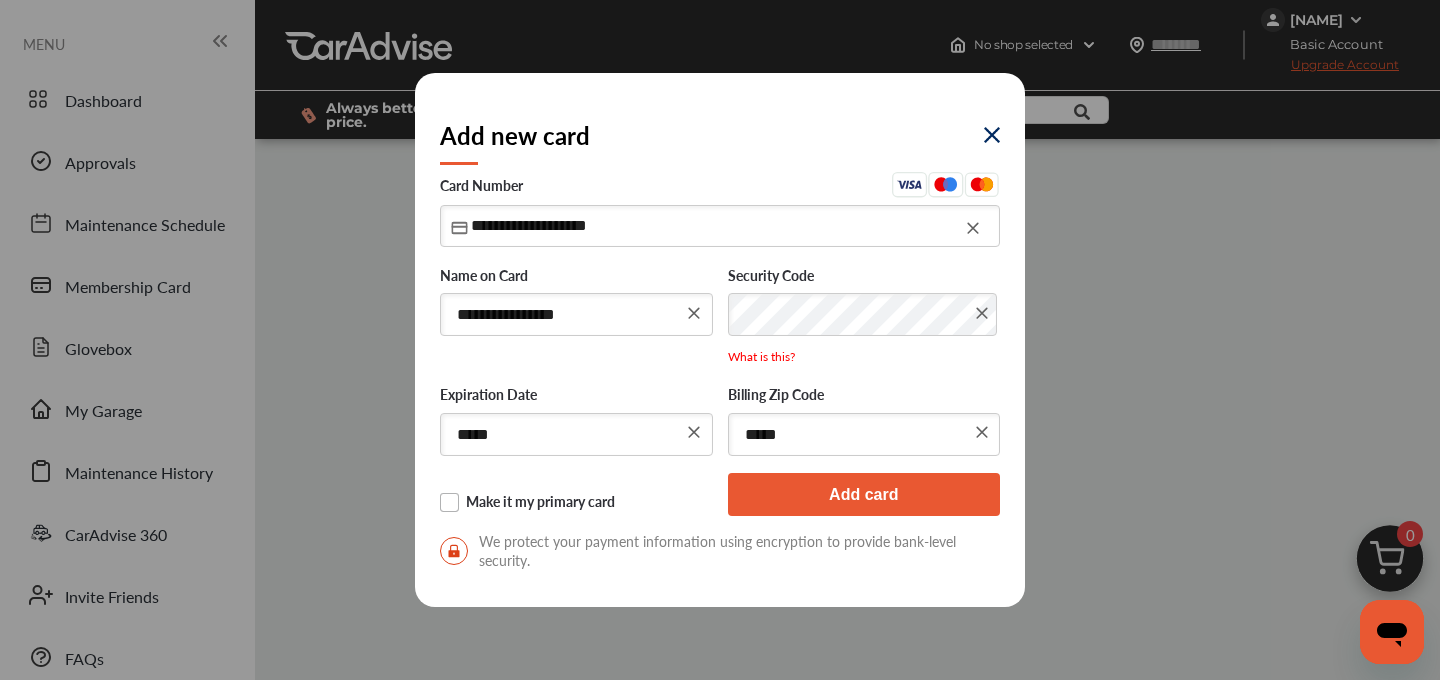 click on "Make it my primary card" at bounding box center (576, 503) 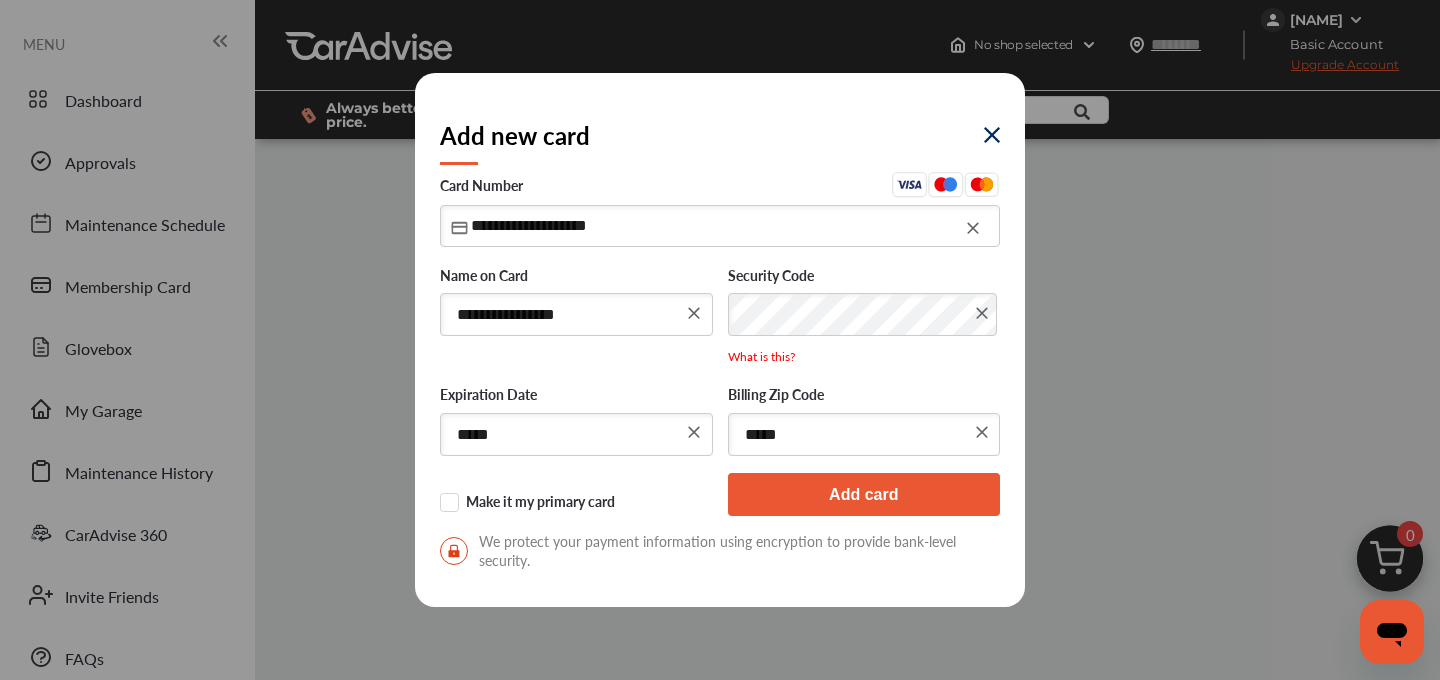 click on "Add card" at bounding box center (864, 494) 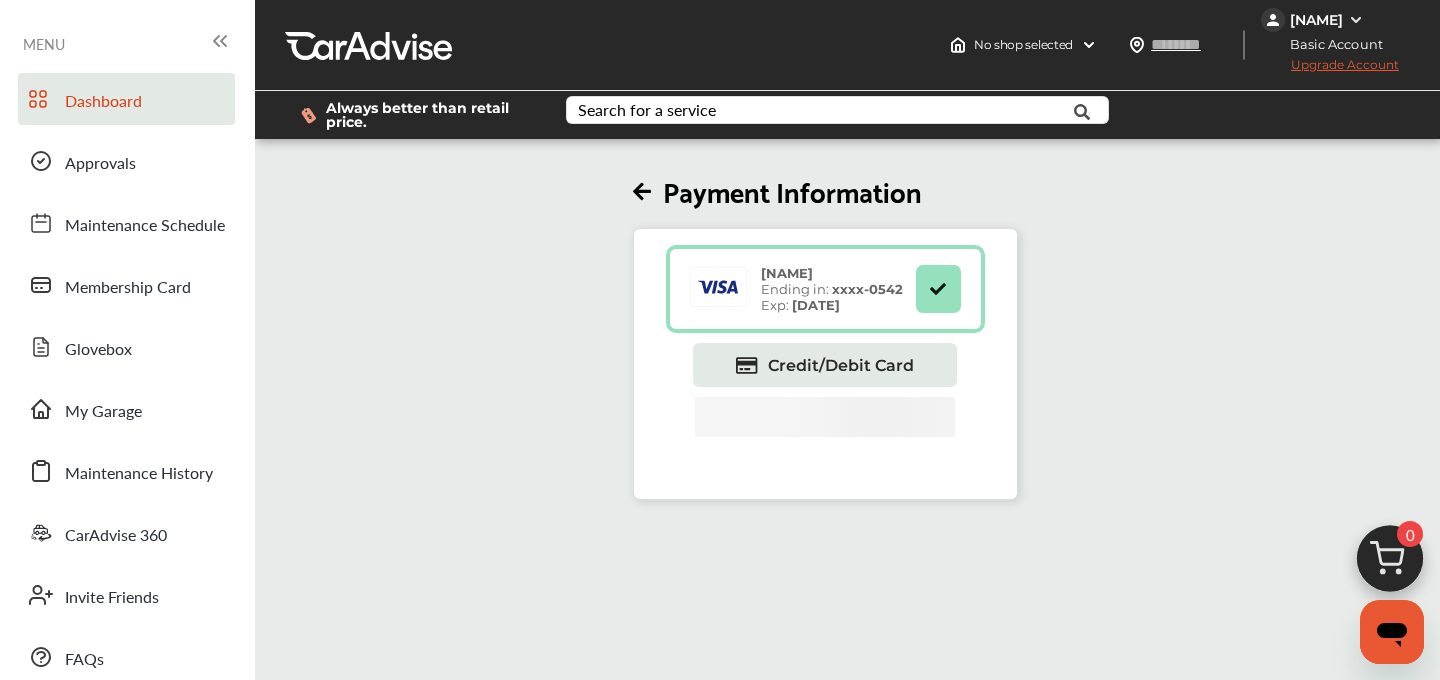 click on "Dashboard" at bounding box center (126, 99) 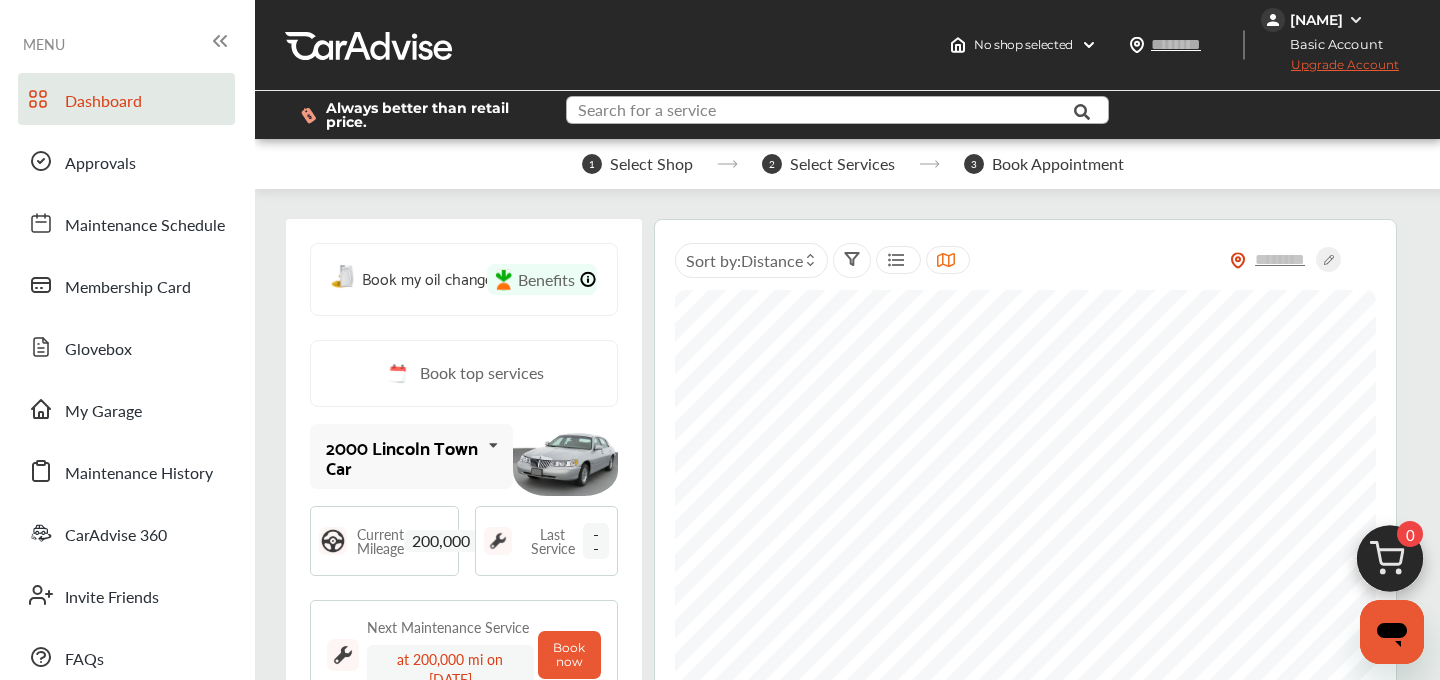 click at bounding box center (822, 112) 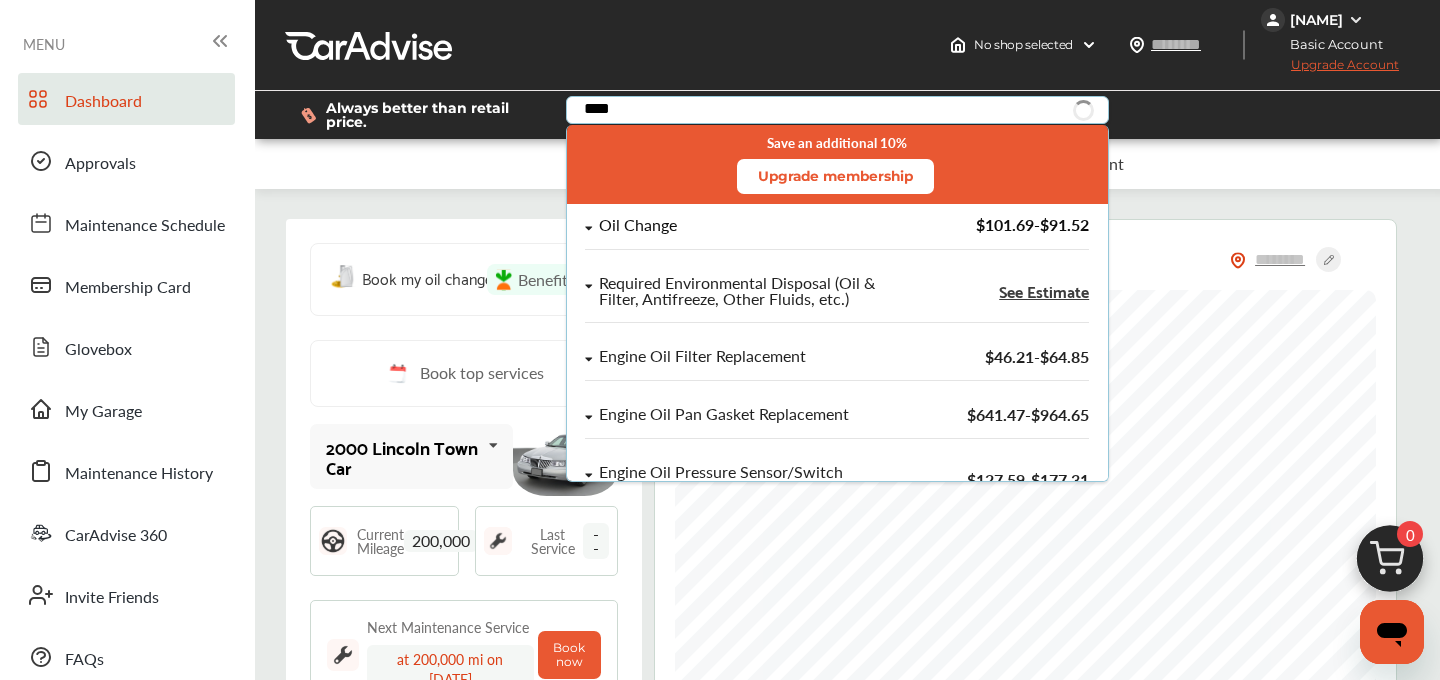 type on "****" 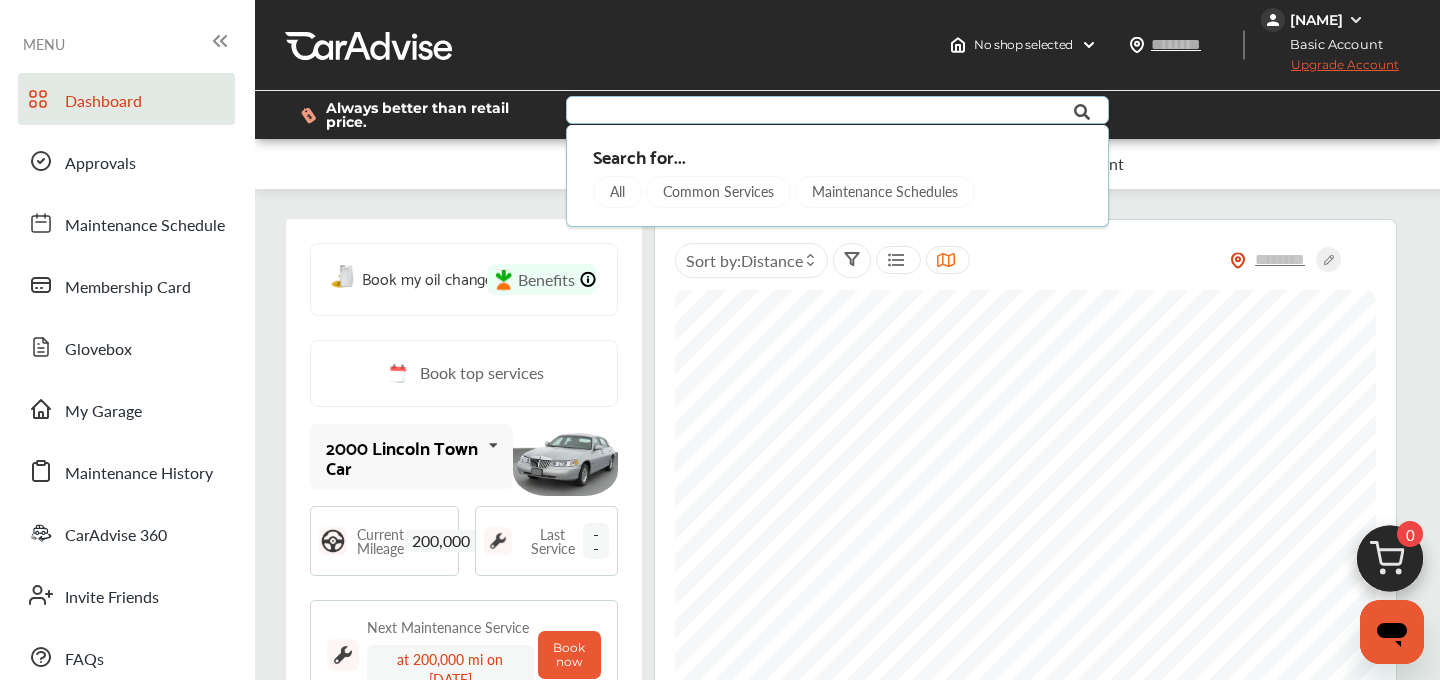 click at bounding box center (822, 112) 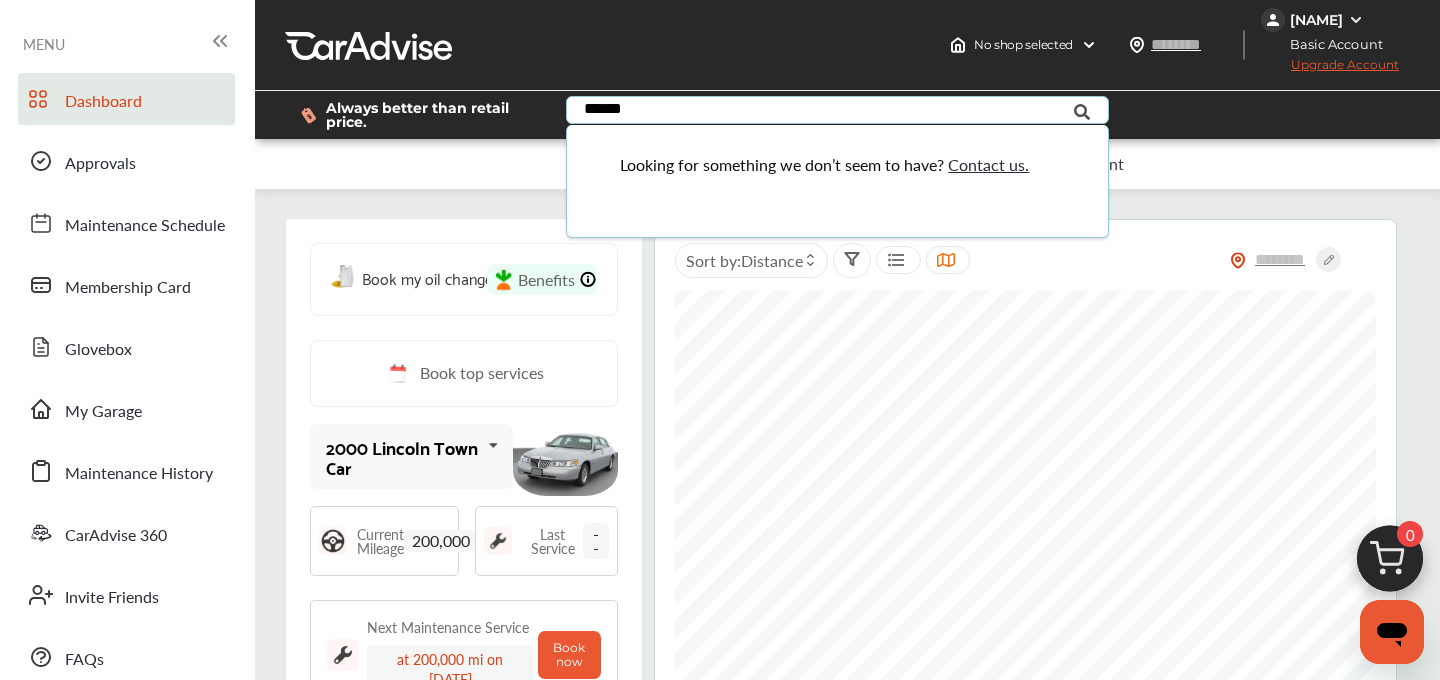 scroll, scrollTop: 1025, scrollLeft: 0, axis: vertical 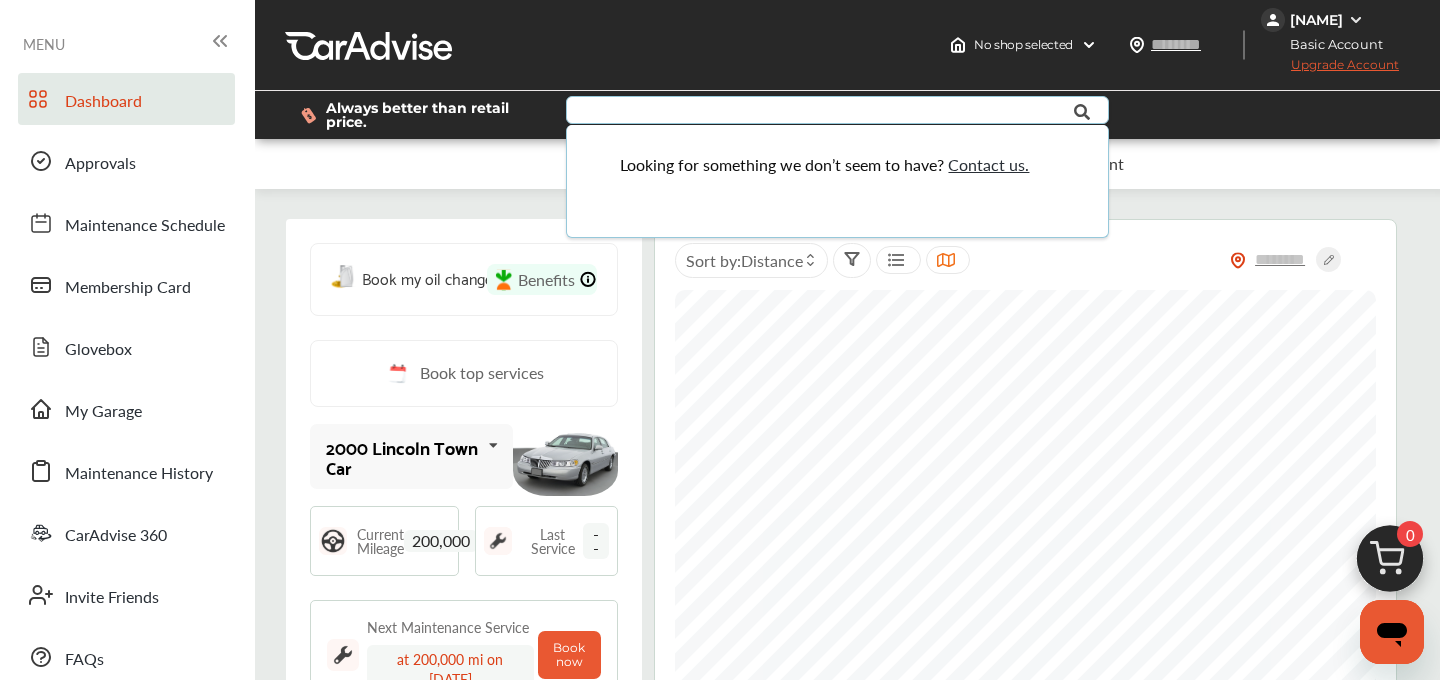 click on "Add to Cart" at bounding box center (602, 1357) 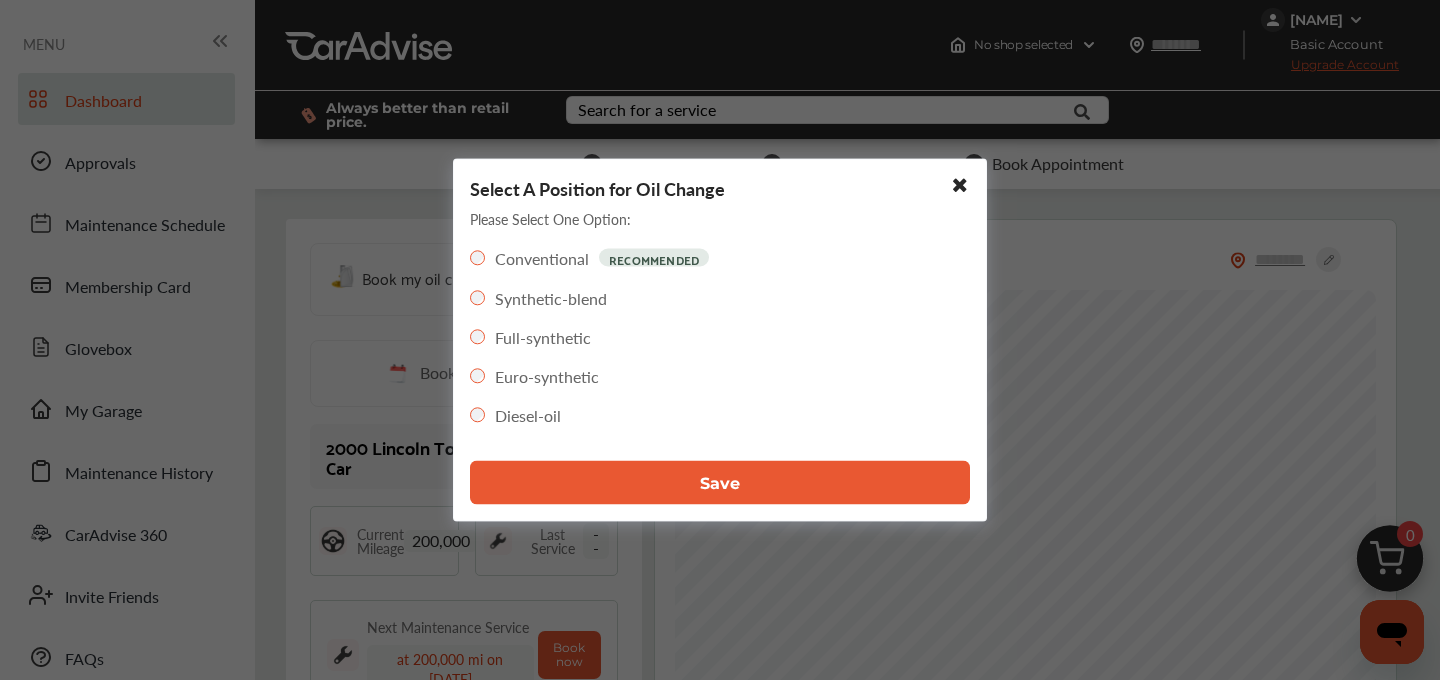 click on "Save" at bounding box center (720, 483) 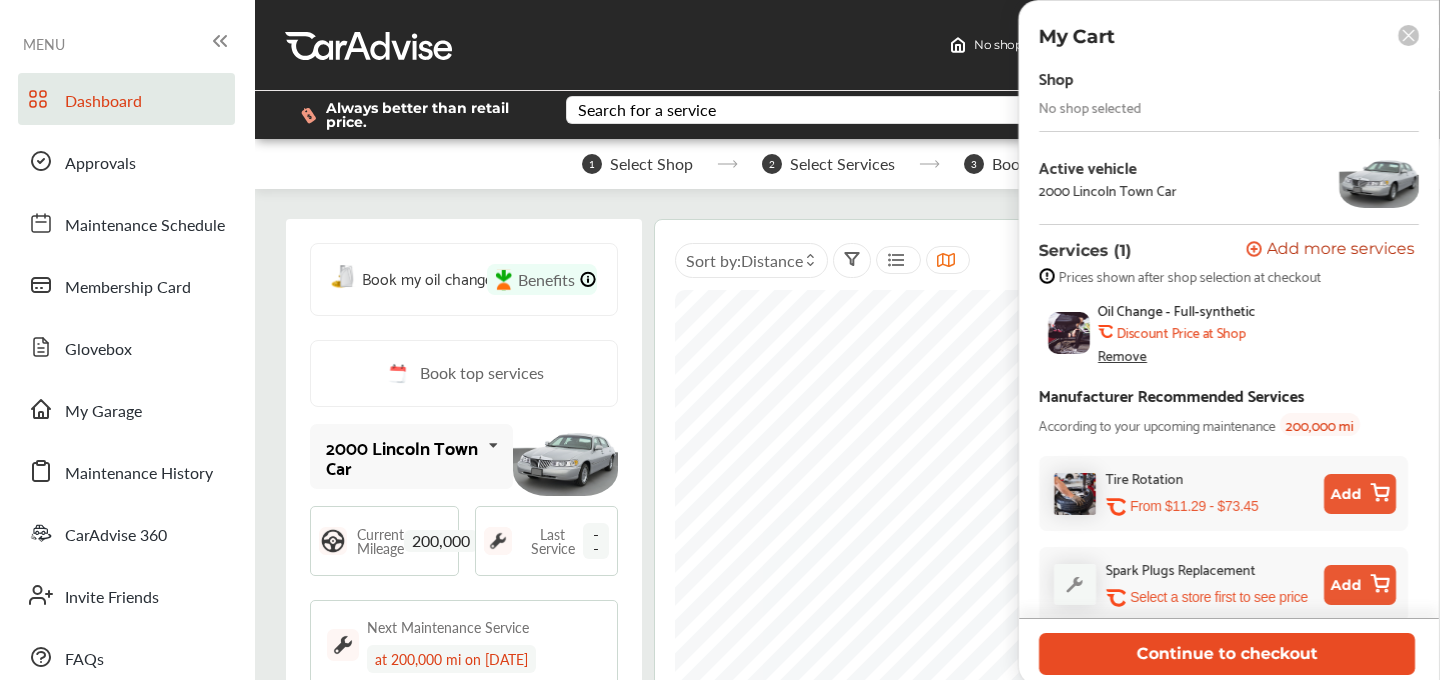 click on "Continue to checkout" at bounding box center [1227, 653] 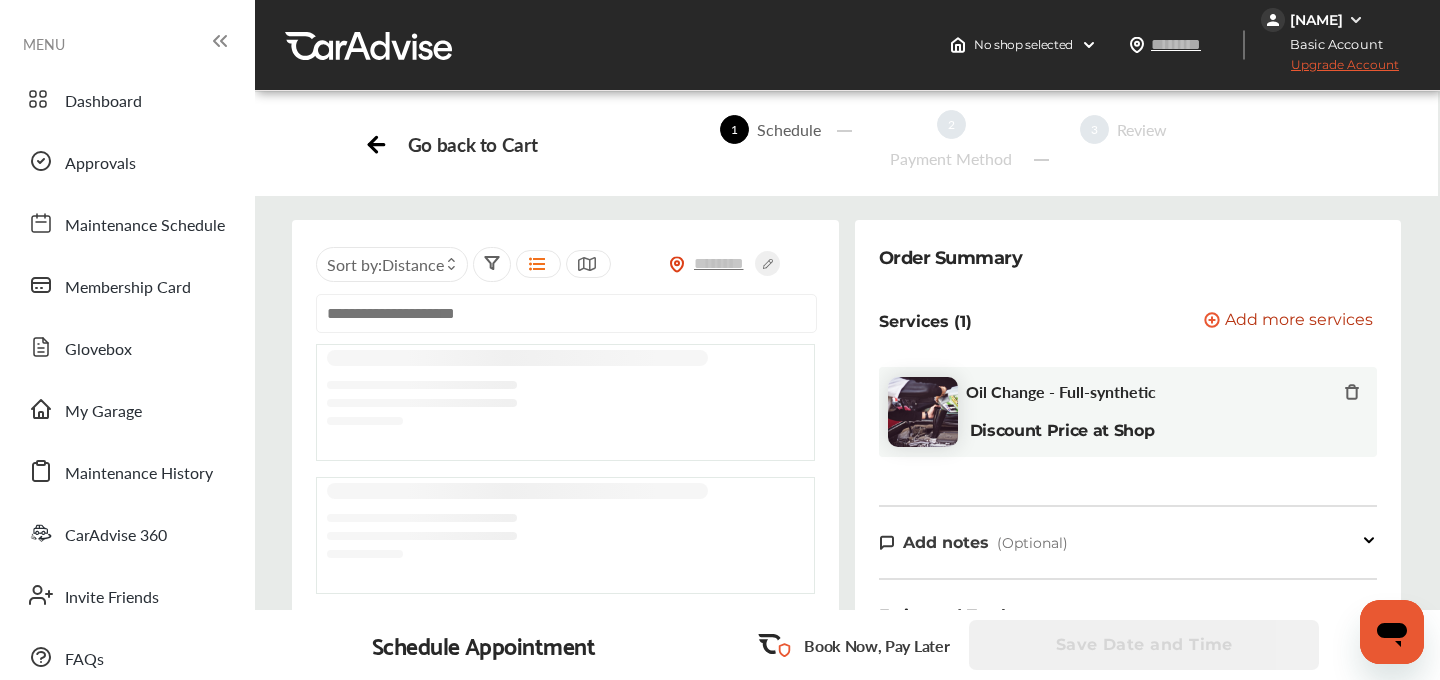 click at bounding box center (566, 313) 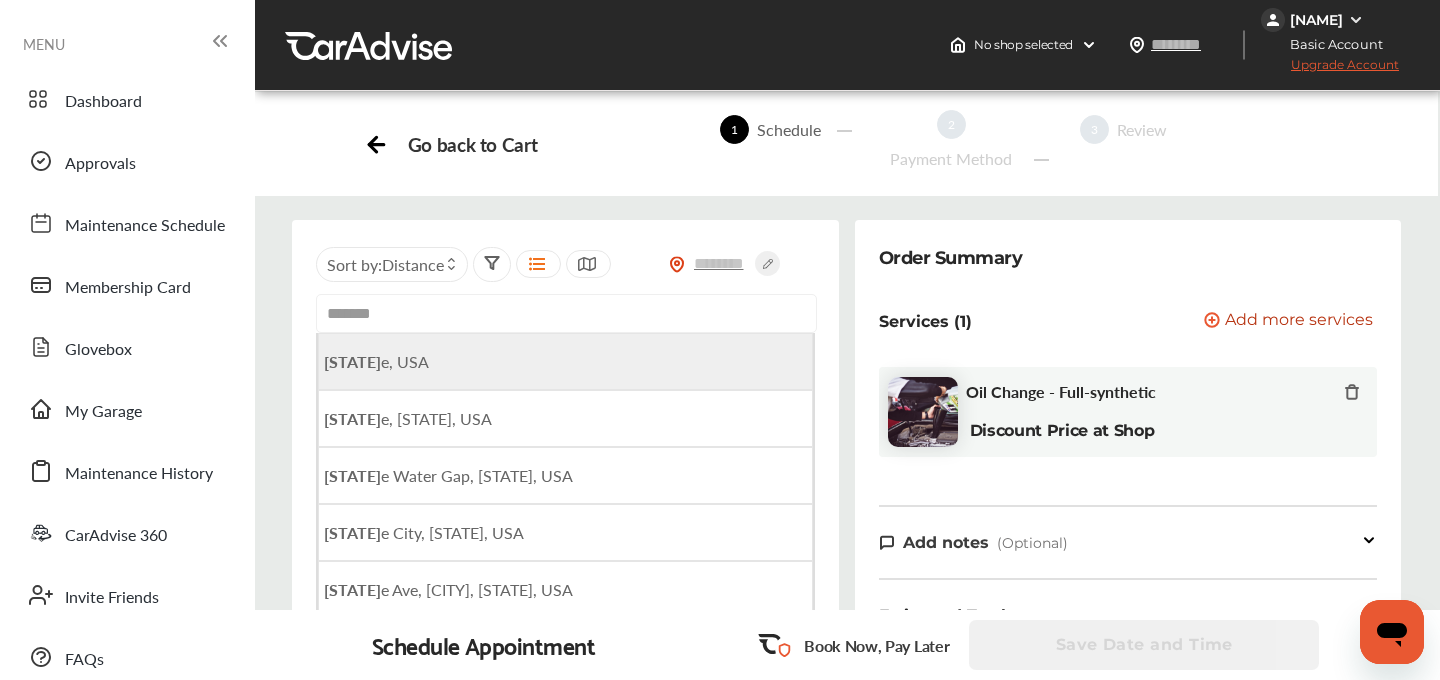 scroll, scrollTop: 127, scrollLeft: 0, axis: vertical 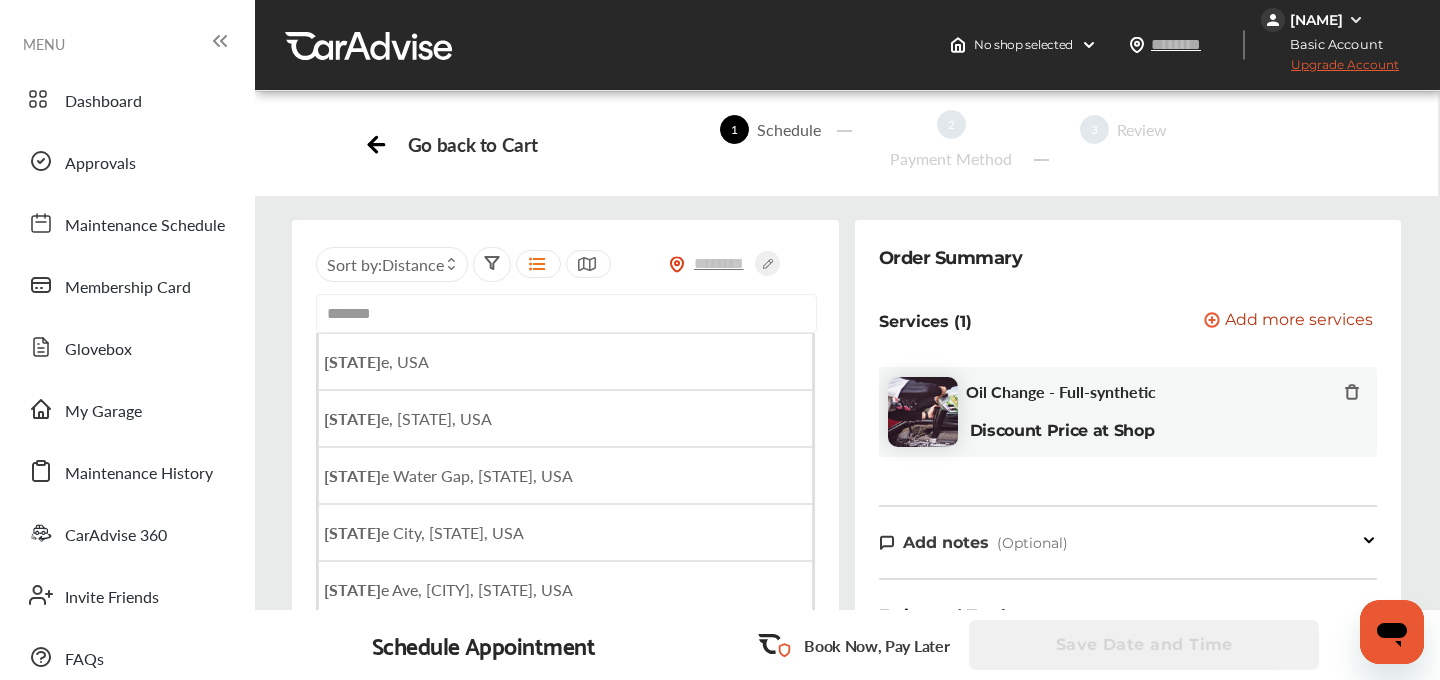 click on "*******" at bounding box center (566, 313) 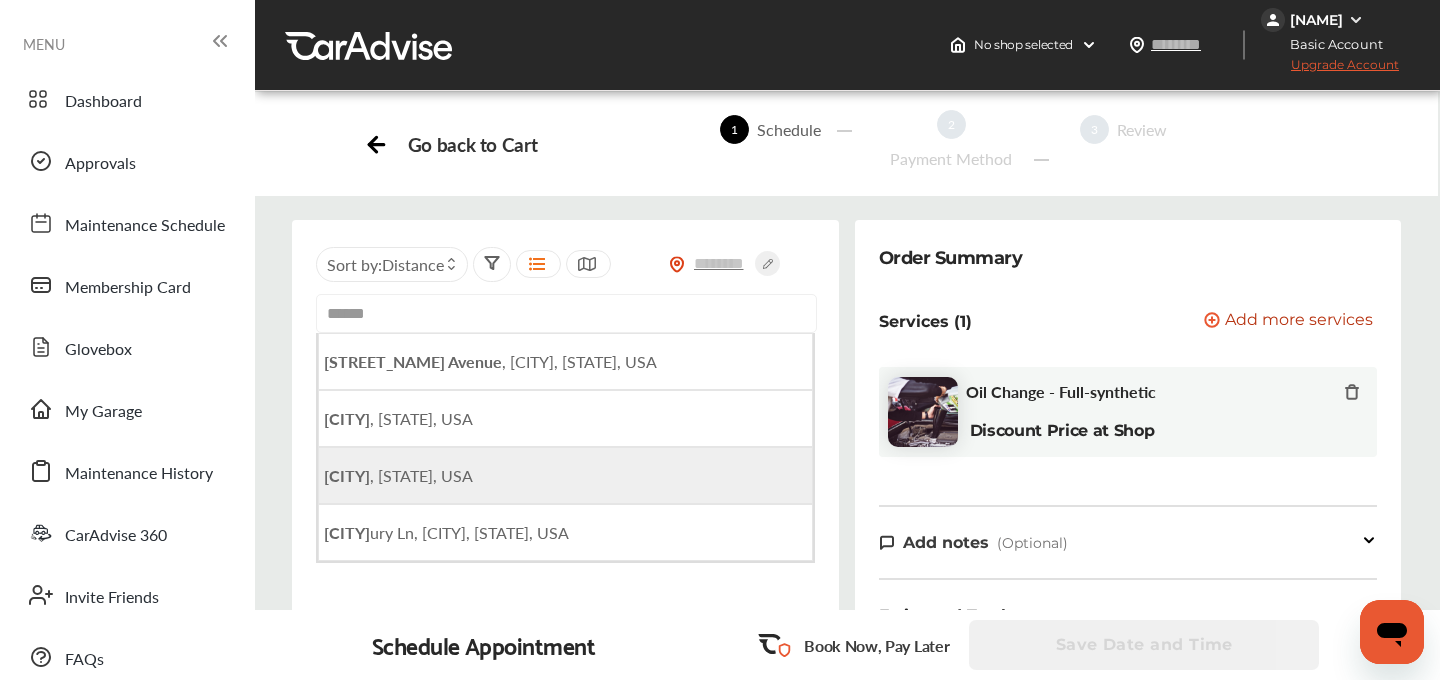 click on "[CITY]" 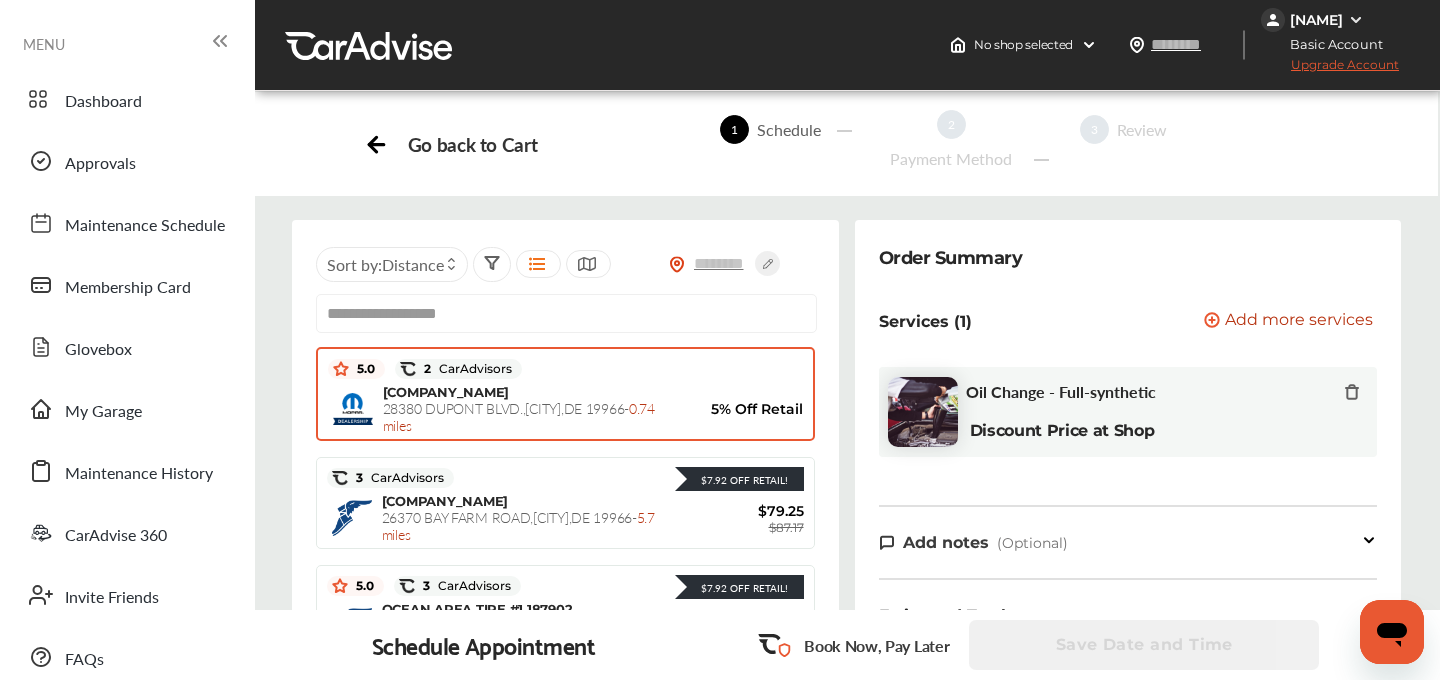 scroll, scrollTop: 0, scrollLeft: 0, axis: both 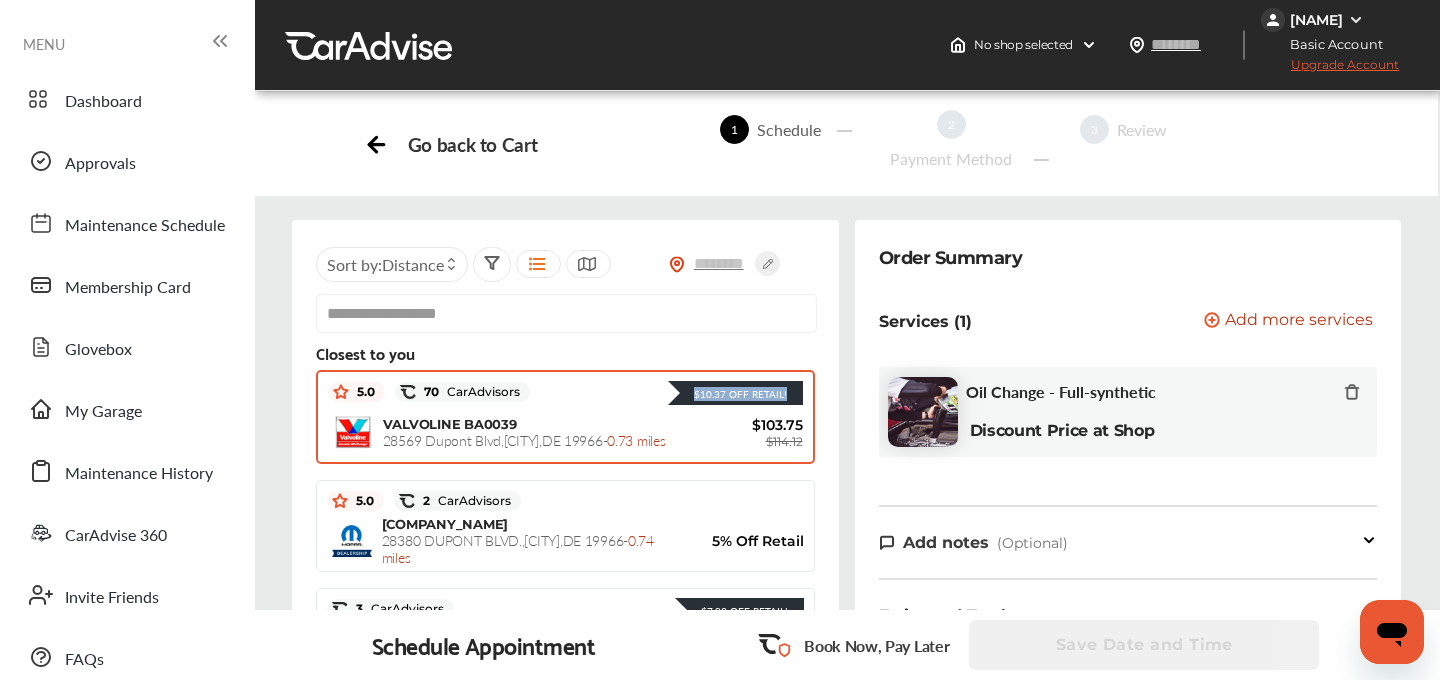 click on "$10.37 Off Retail!" at bounding box center [666, 392] 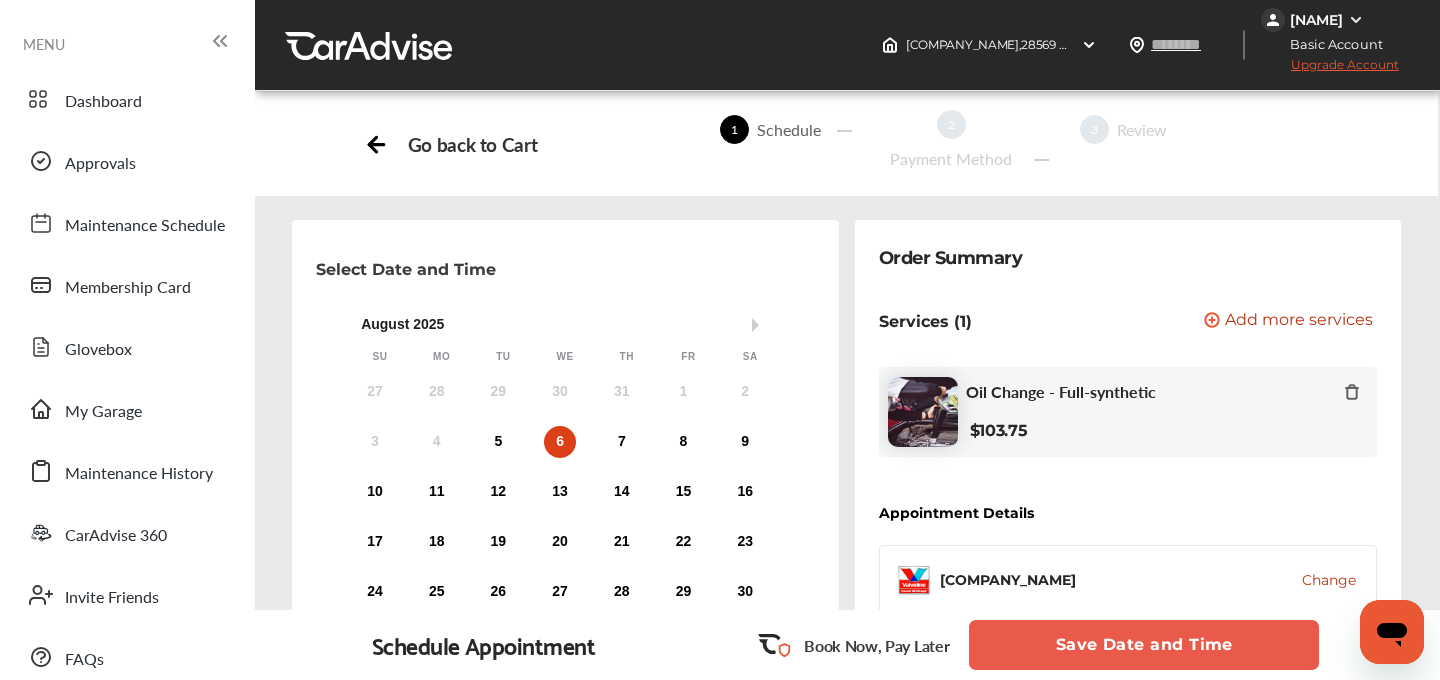 scroll, scrollTop: 506, scrollLeft: 0, axis: vertical 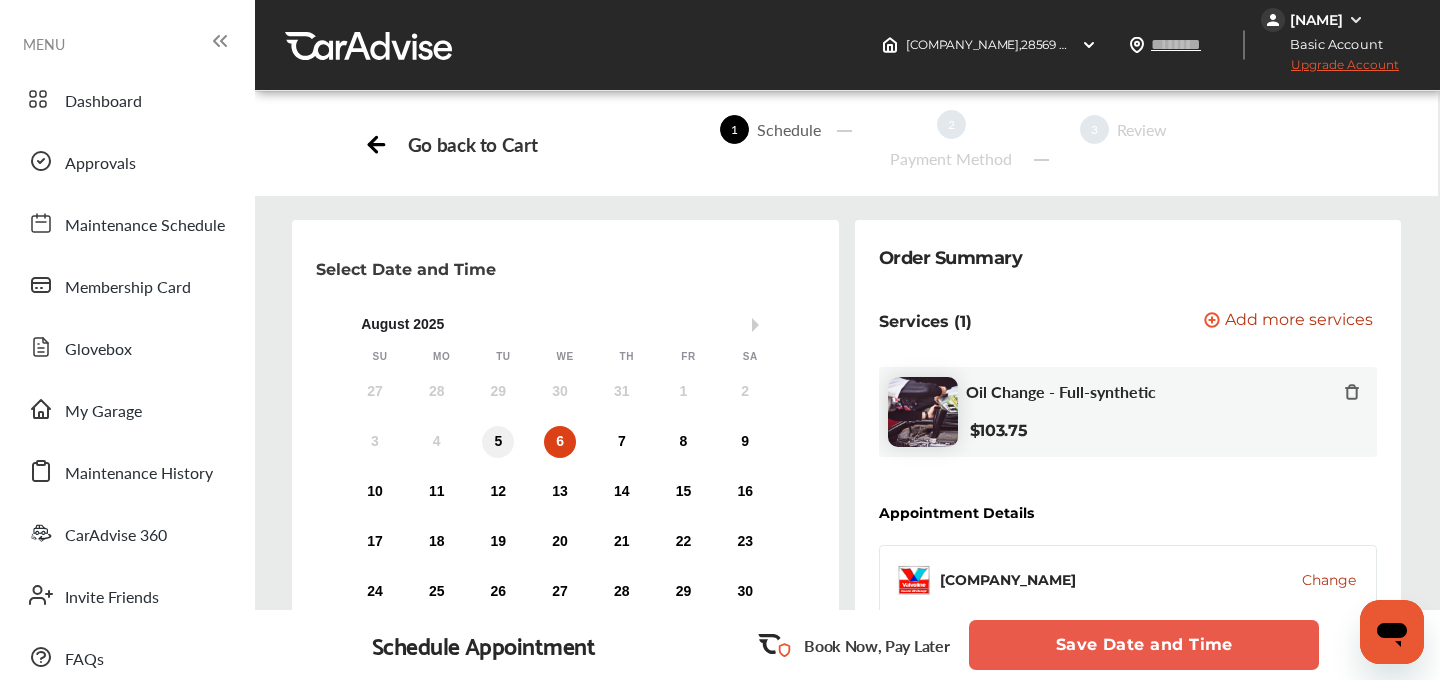 click on "5" at bounding box center (498, 442) 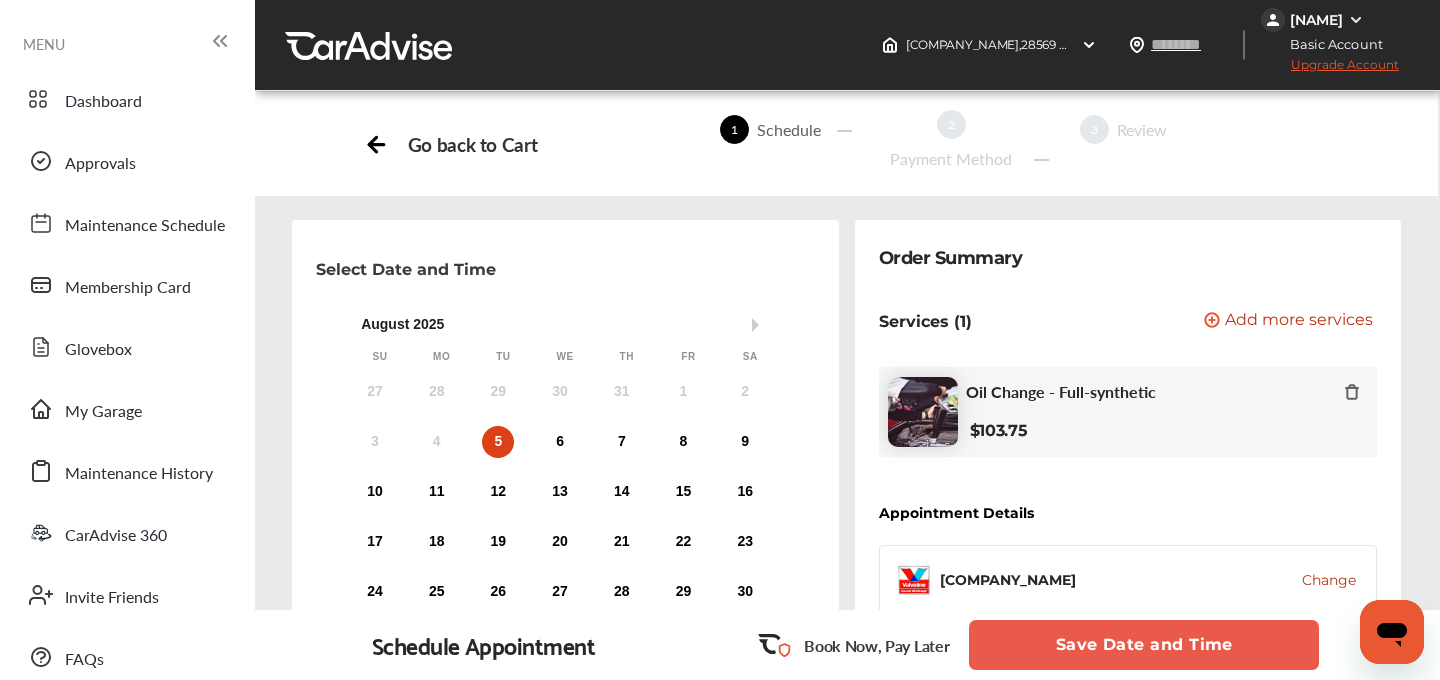 click on "Walk In" at bounding box center [361, 743] 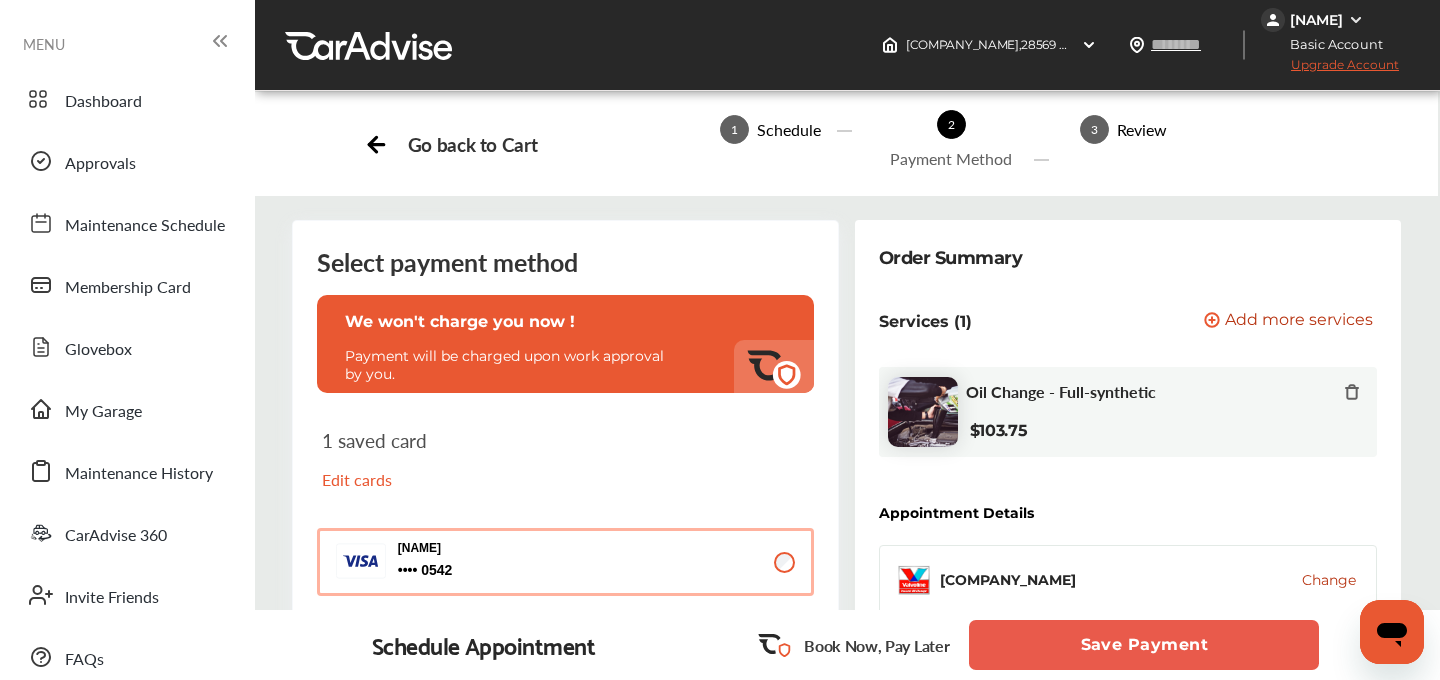 scroll, scrollTop: 0, scrollLeft: 0, axis: both 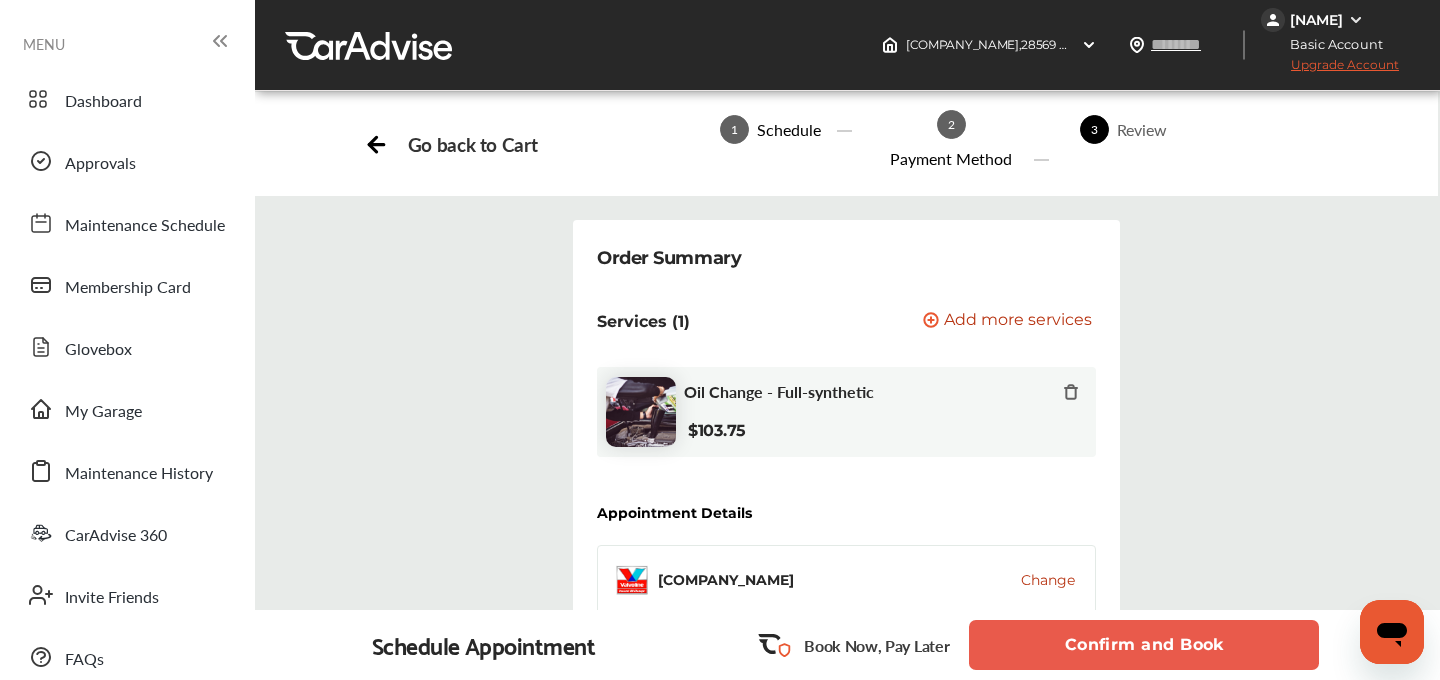 type 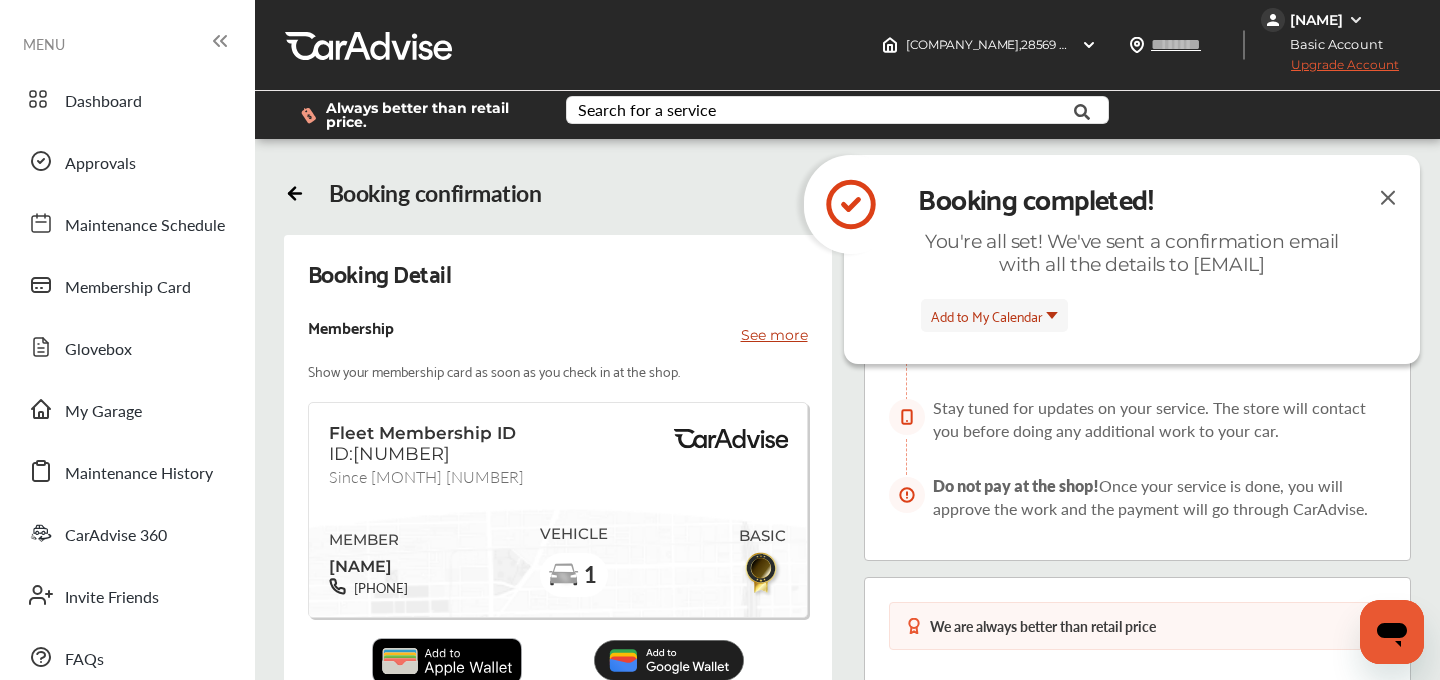 click at bounding box center (1388, 197) 